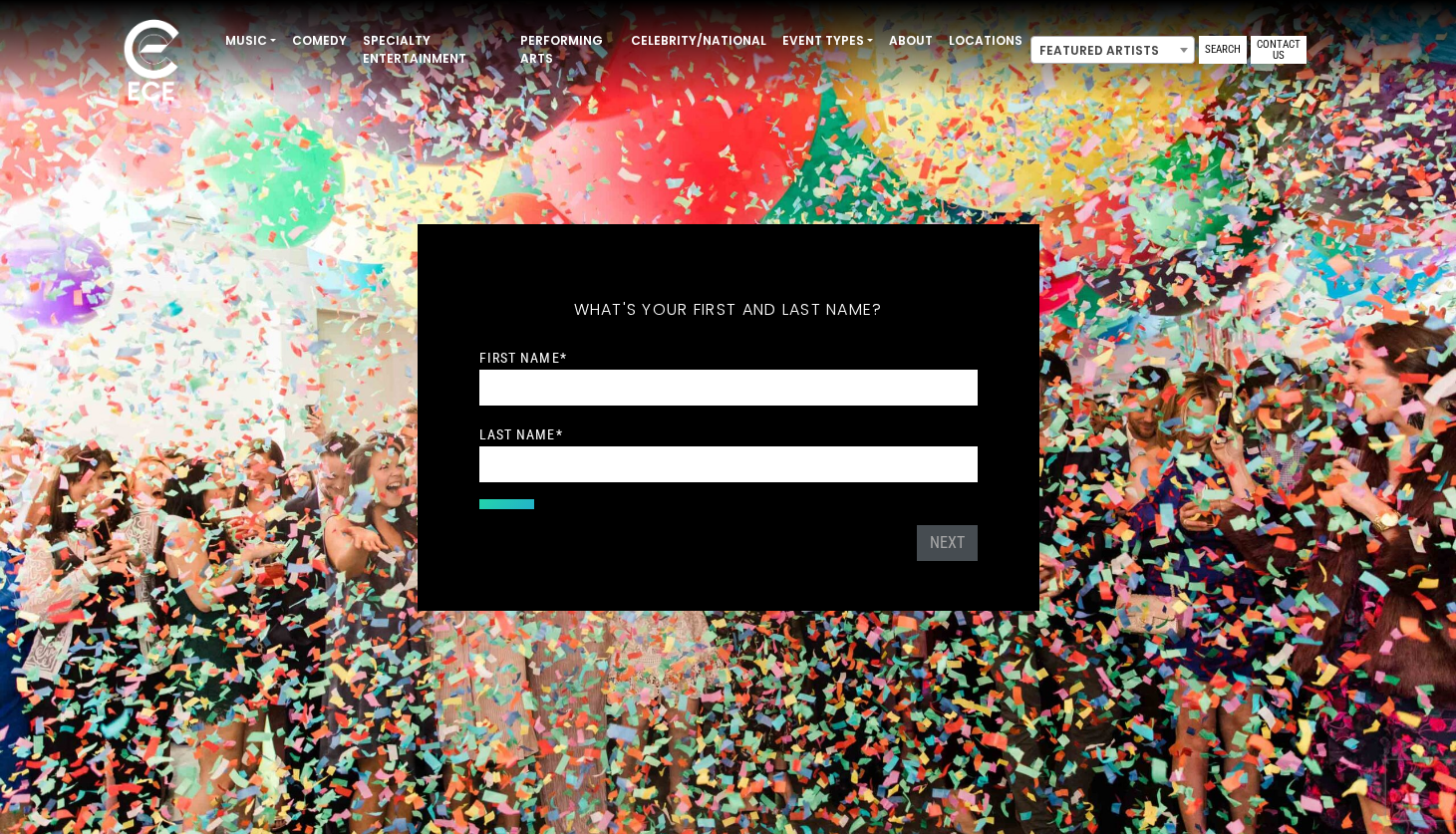 scroll, scrollTop: 0, scrollLeft: 0, axis: both 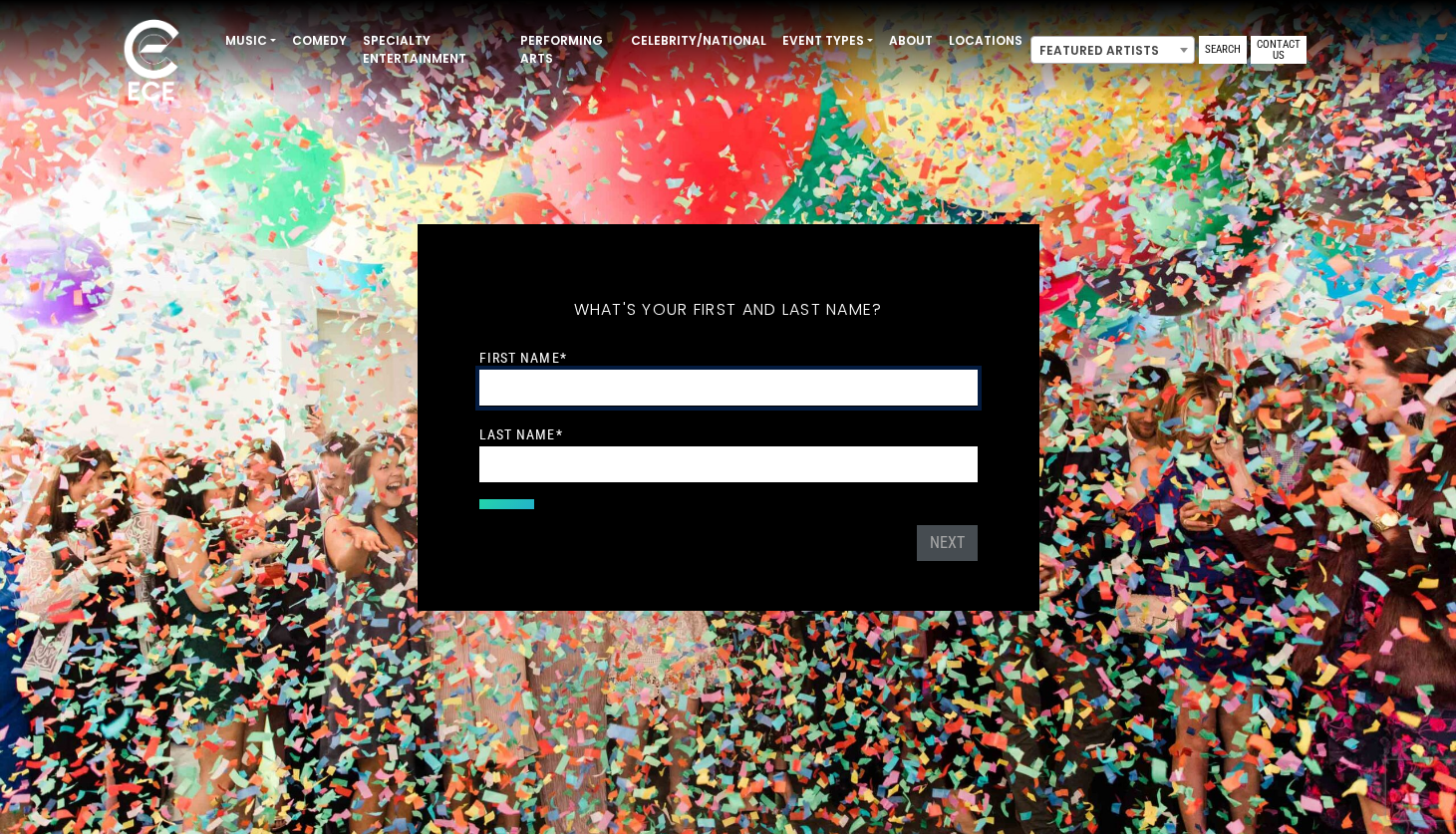 click on "First Name *" at bounding box center (728, 388) 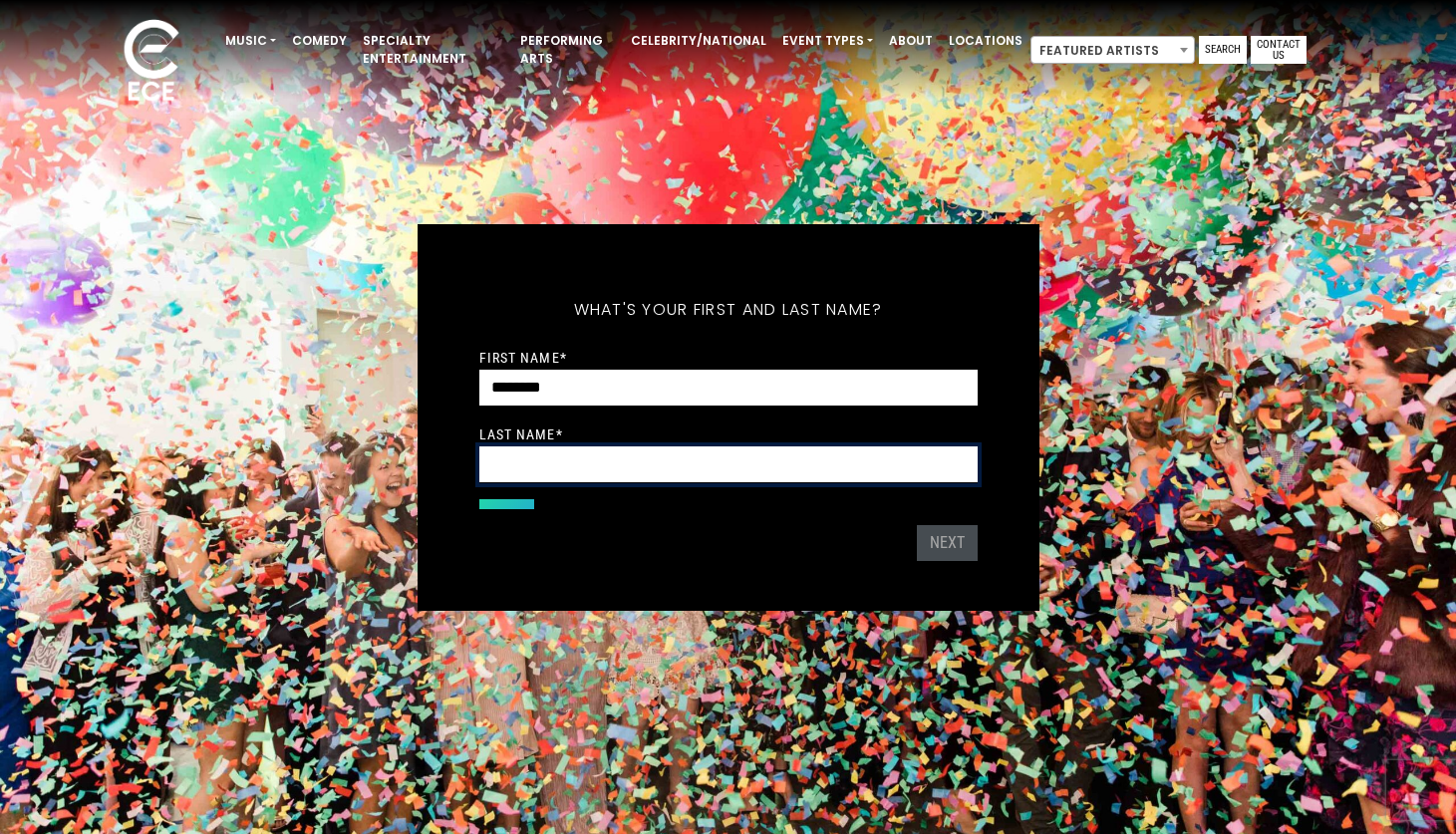 type on "*******" 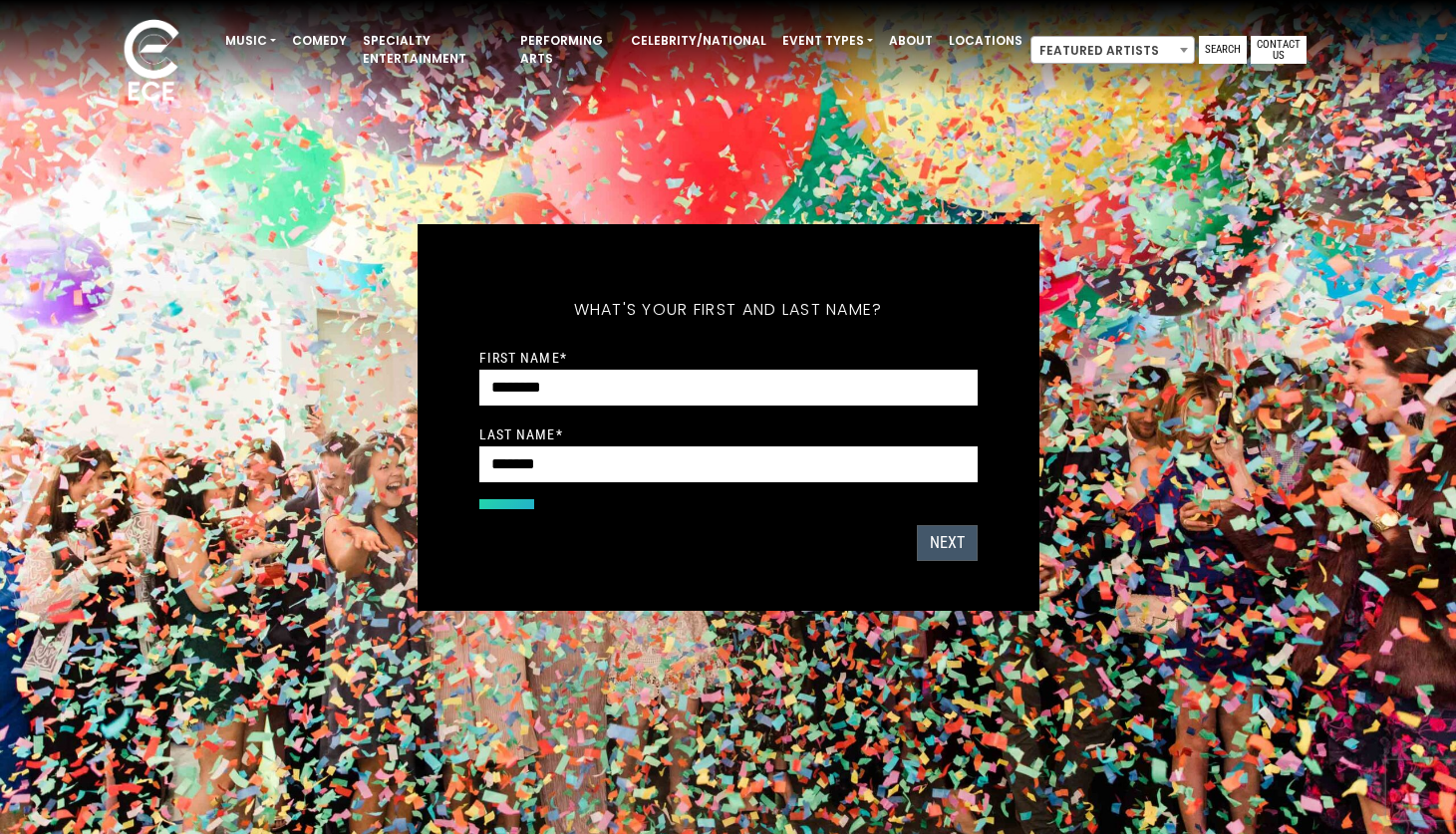 click on "Next" at bounding box center (947, 543) 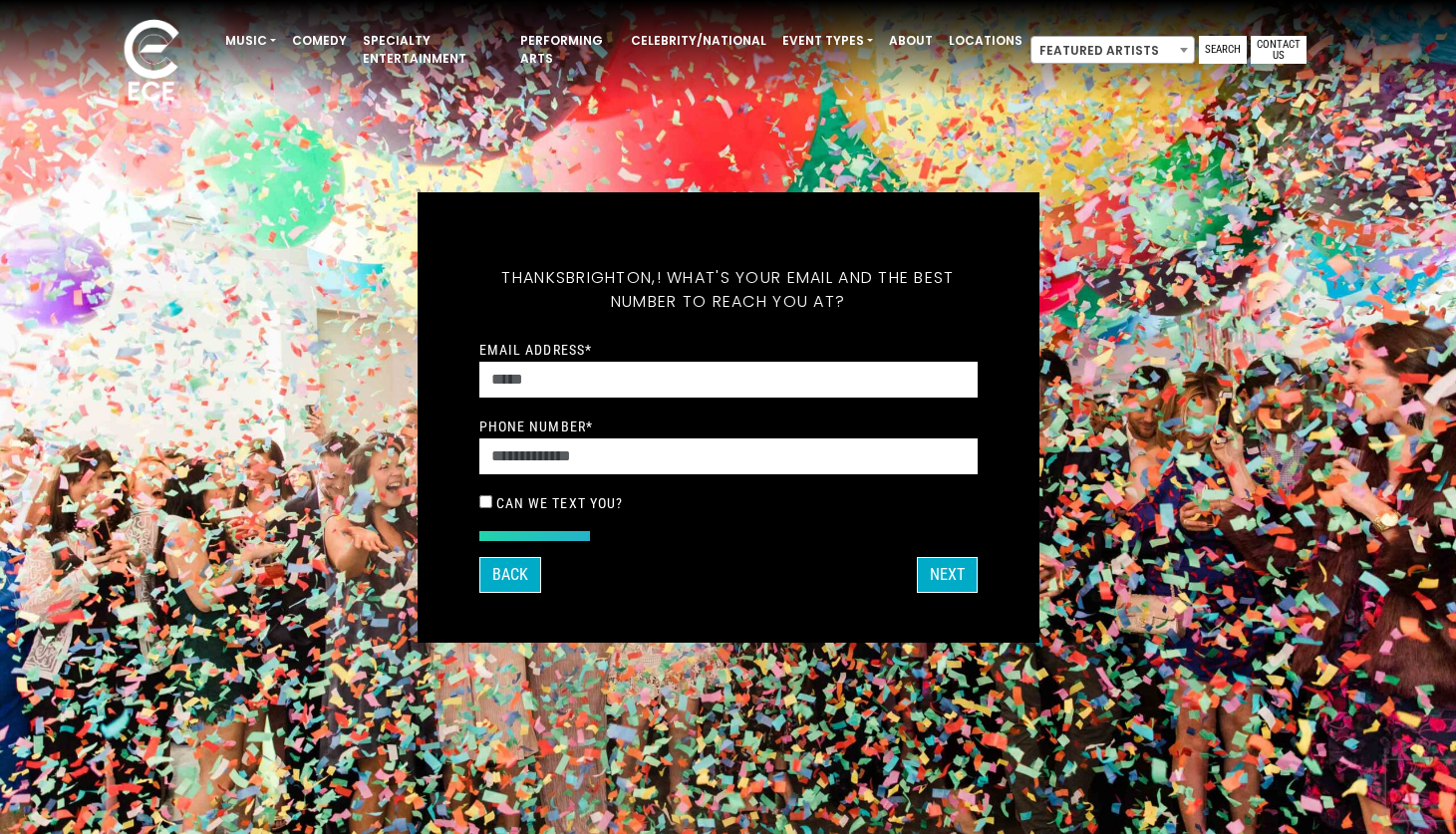 drag, startPoint x: 942, startPoint y: 542, endPoint x: 976, endPoint y: 555, distance: 36.40055 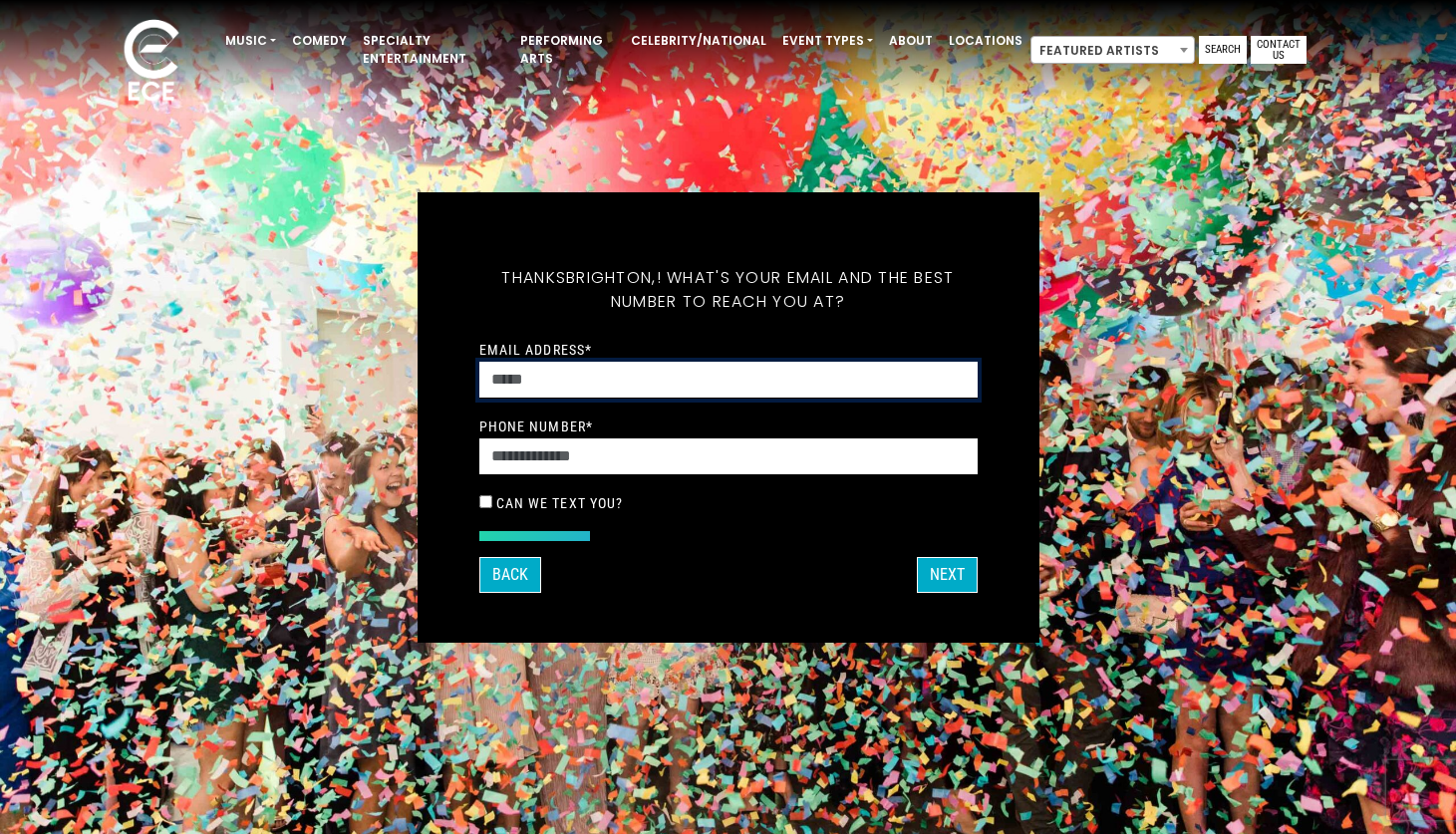 click on "Email Address *" at bounding box center (728, 380) 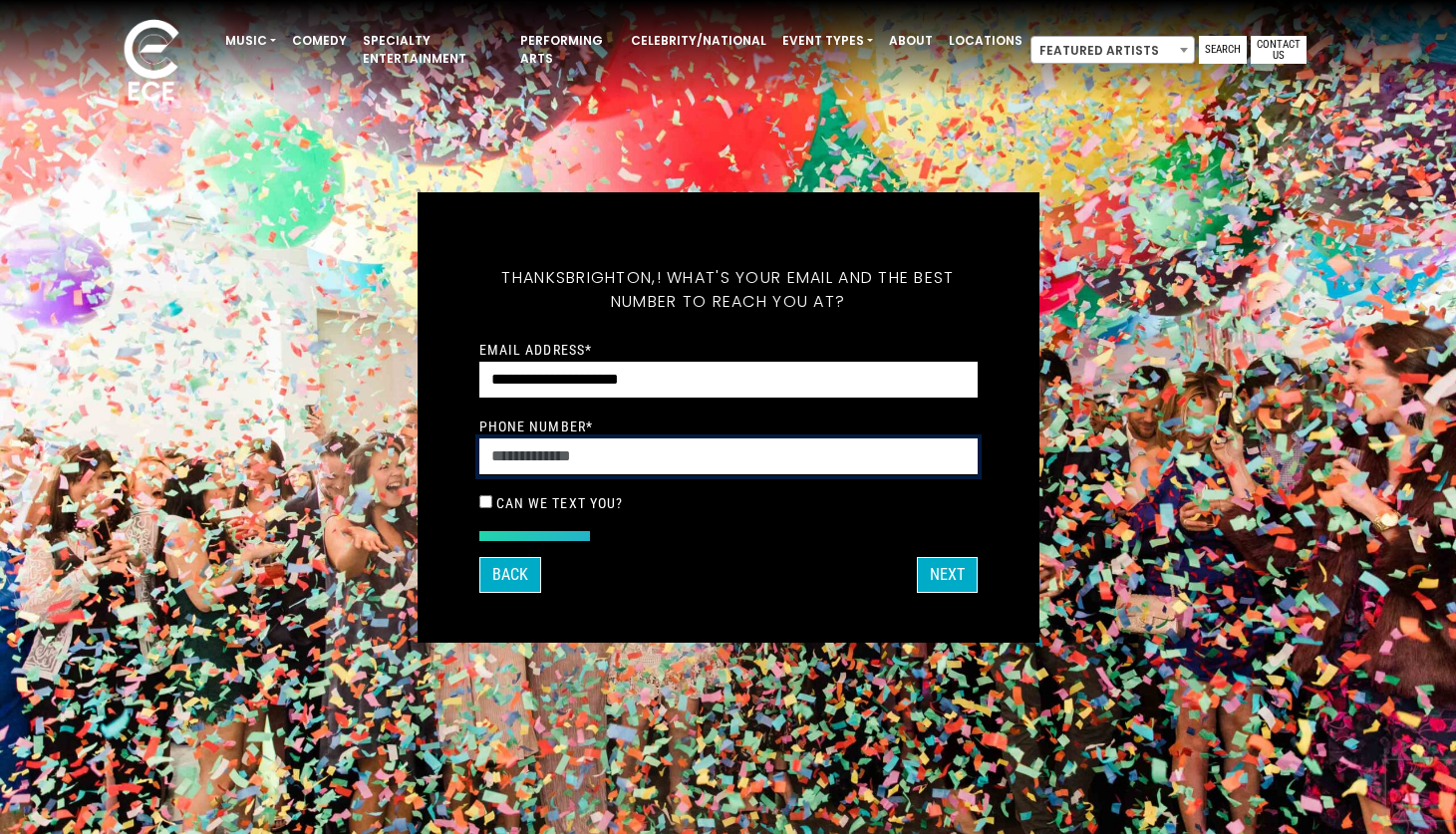 type on "**********" 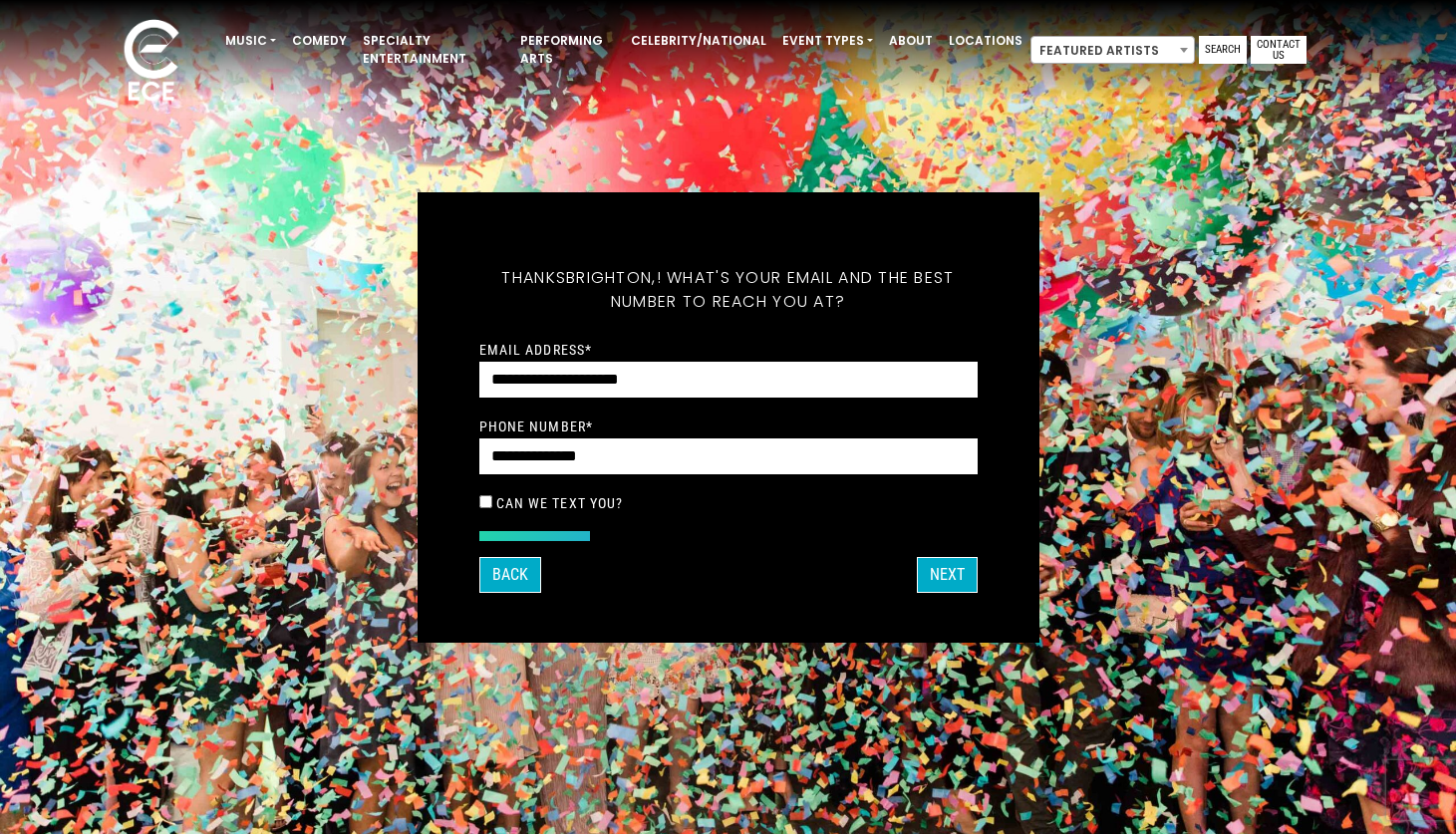 drag, startPoint x: 526, startPoint y: 499, endPoint x: 699, endPoint y: 542, distance: 178.26385 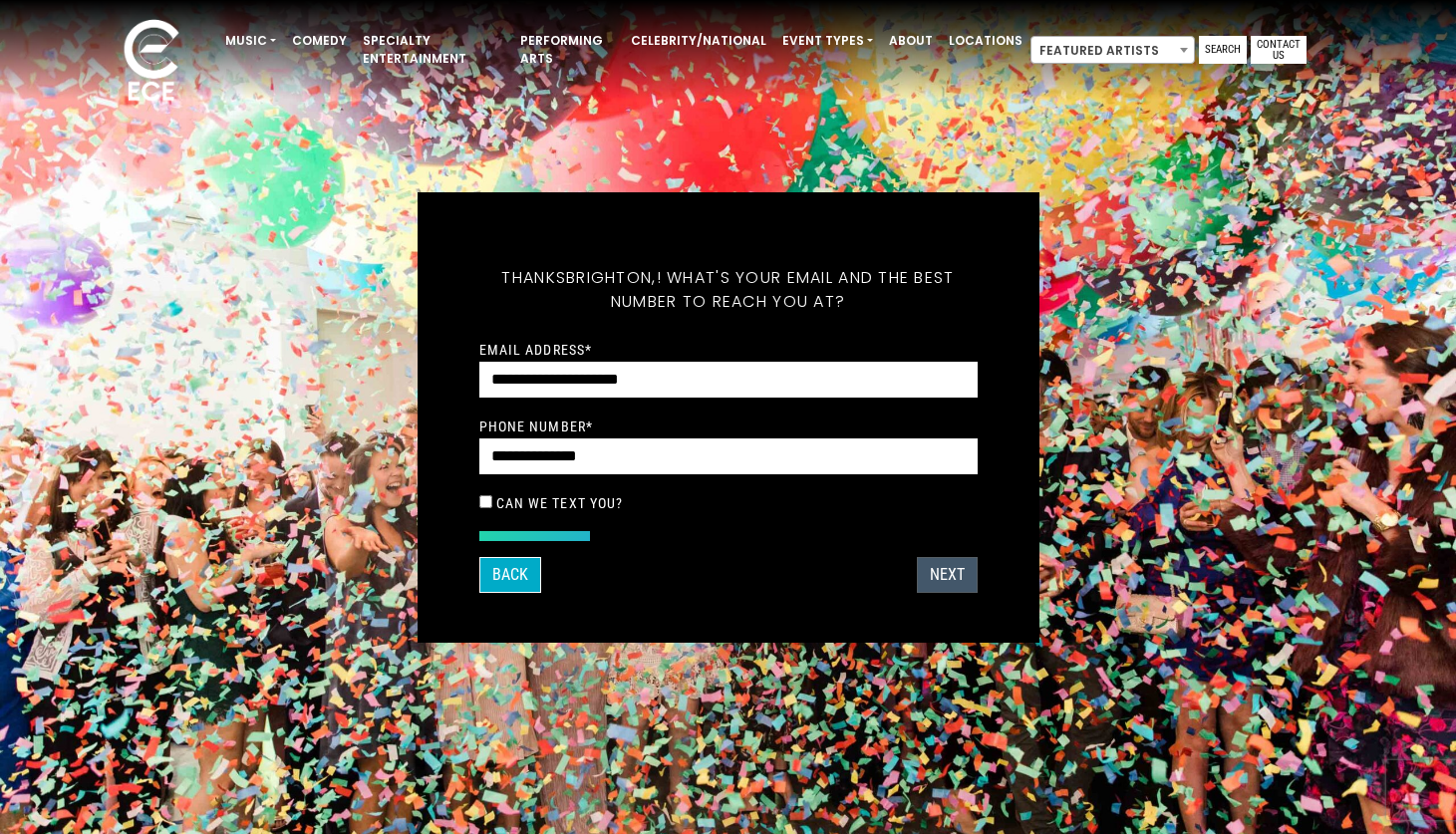 click on "Next" at bounding box center (947, 575) 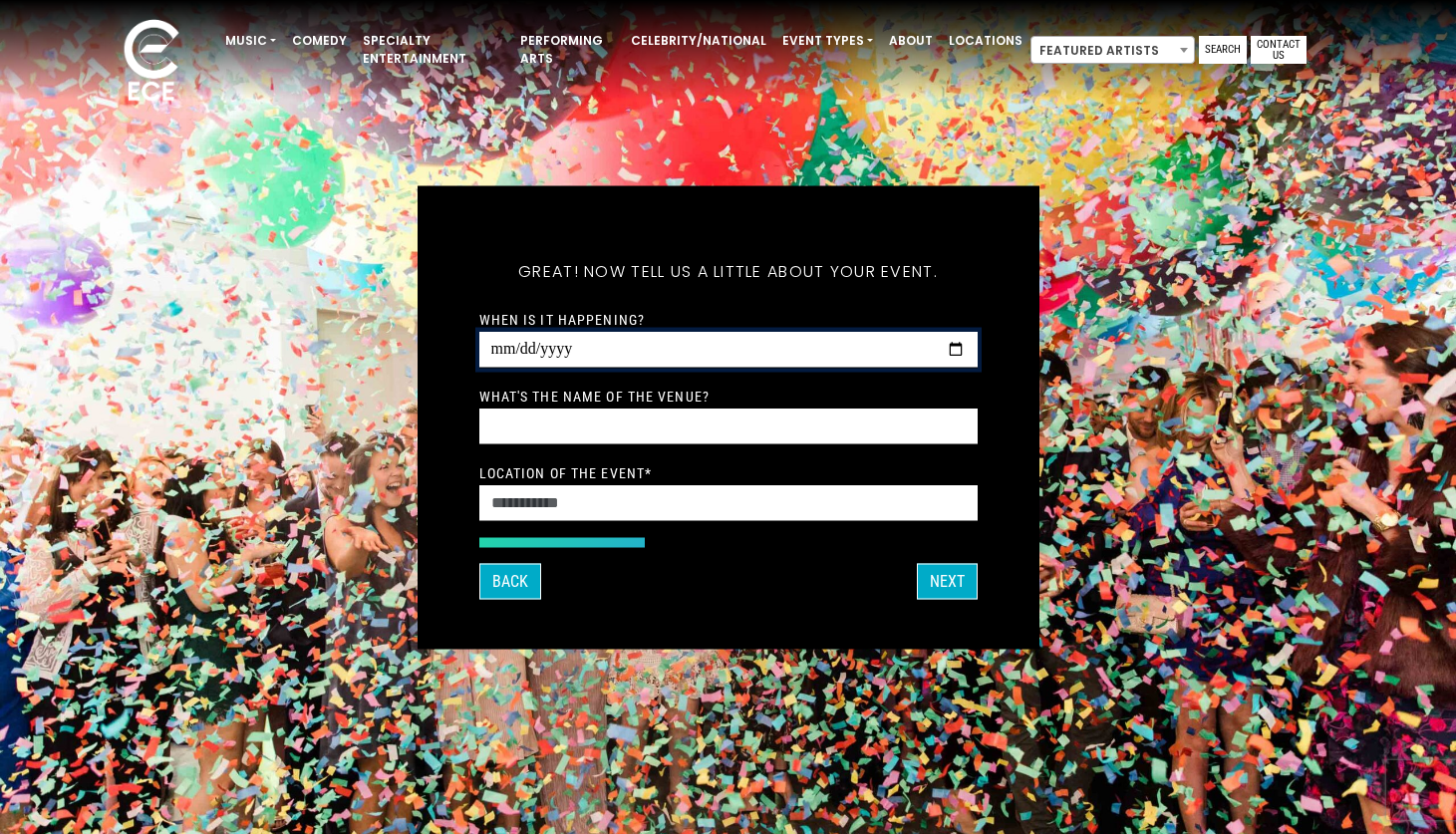 click on "When is it happening?" at bounding box center (728, 349) 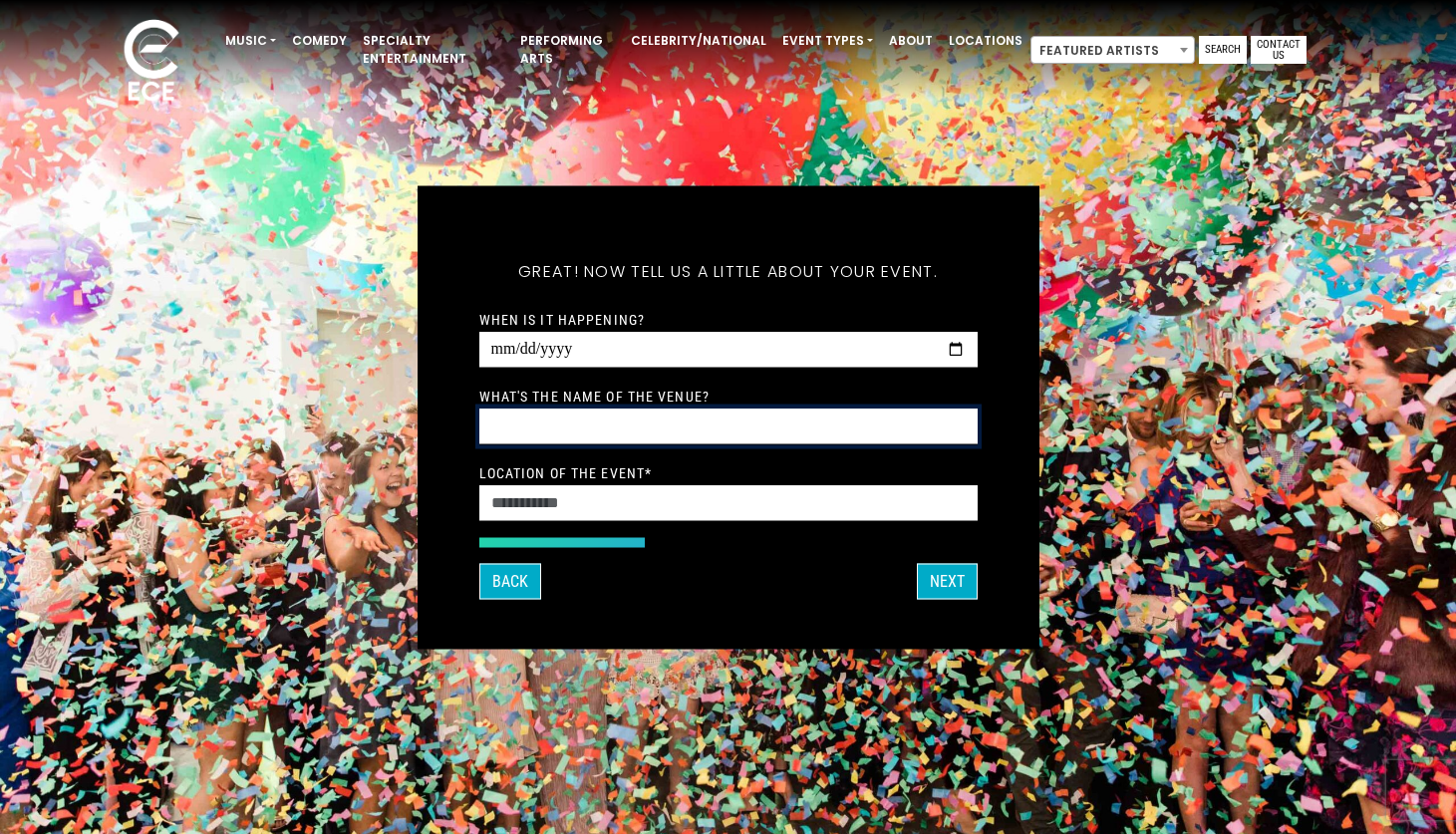 click on "What's the name of the venue?" at bounding box center [728, 425] 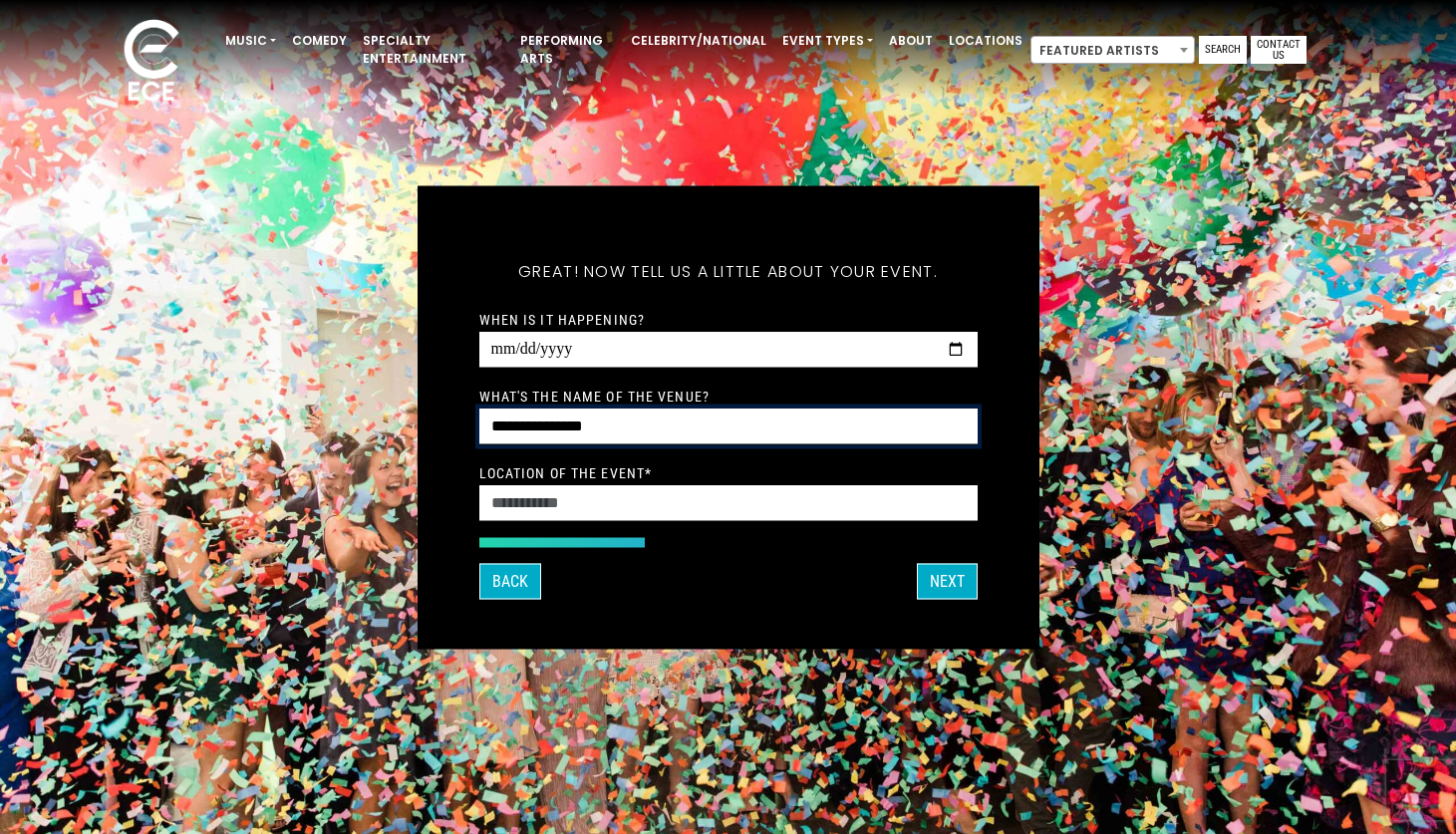 type on "**********" 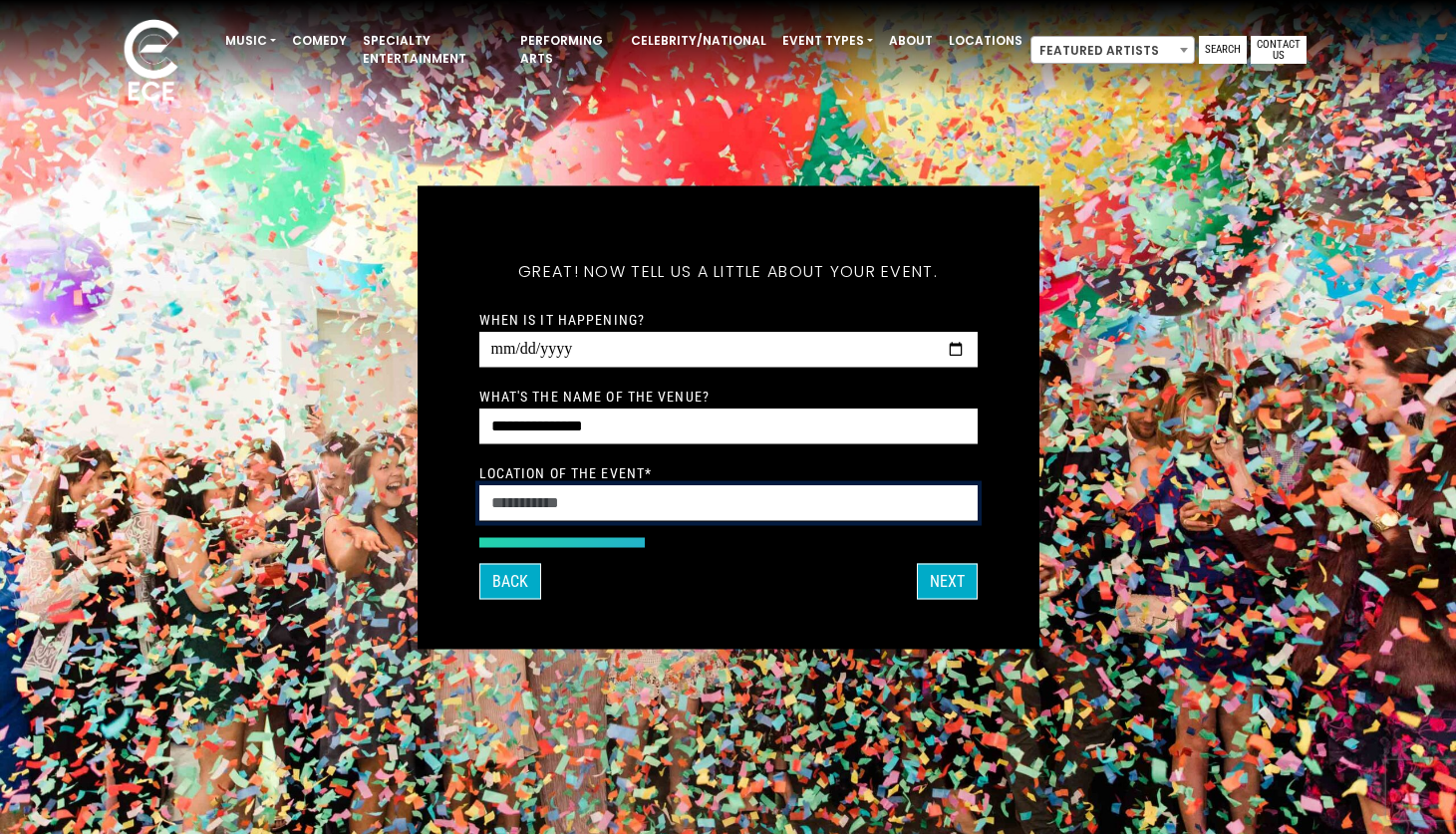 click on "Location of the event *" at bounding box center (728, 502) 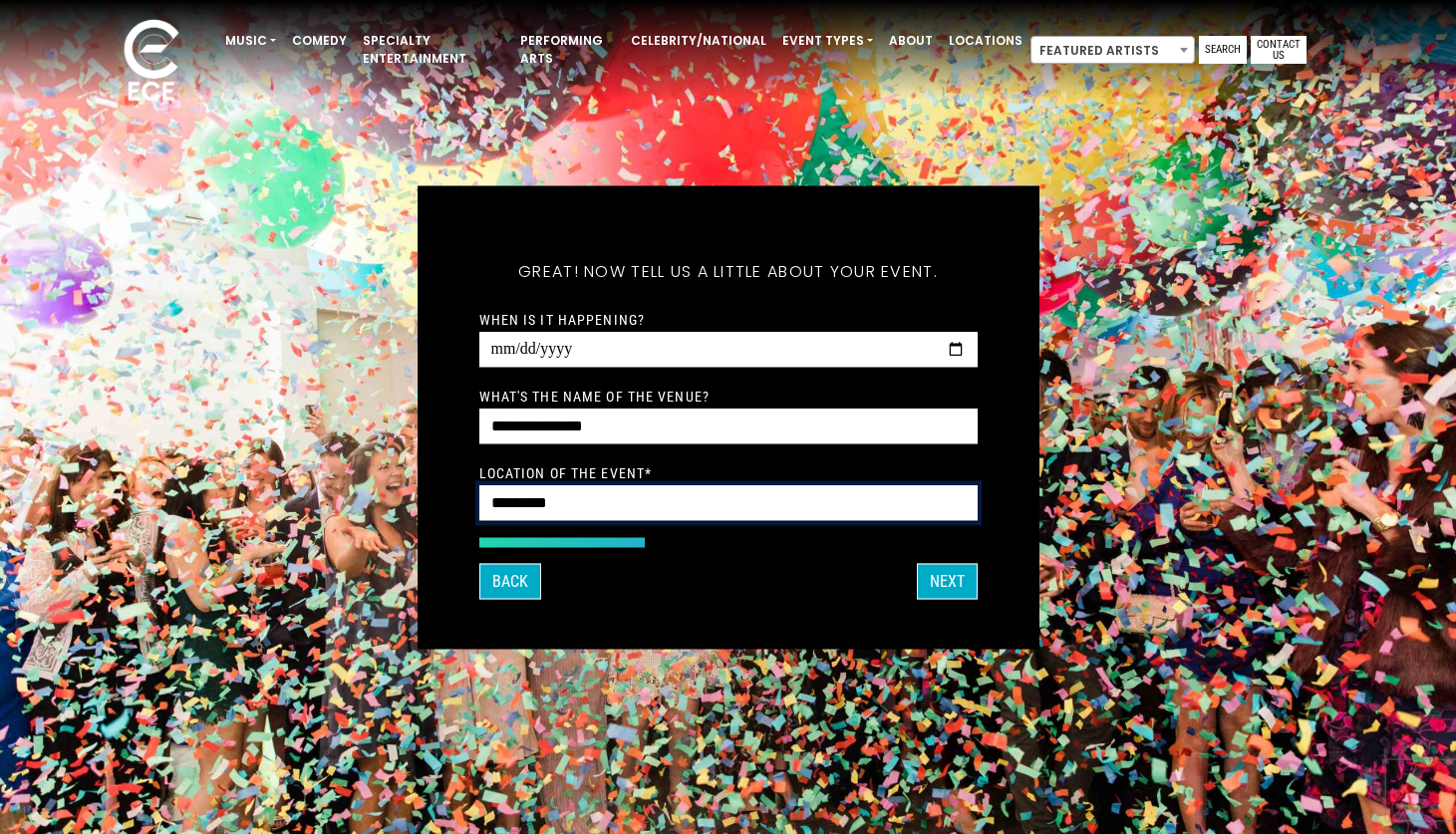 click on "*********" at bounding box center (728, 502) 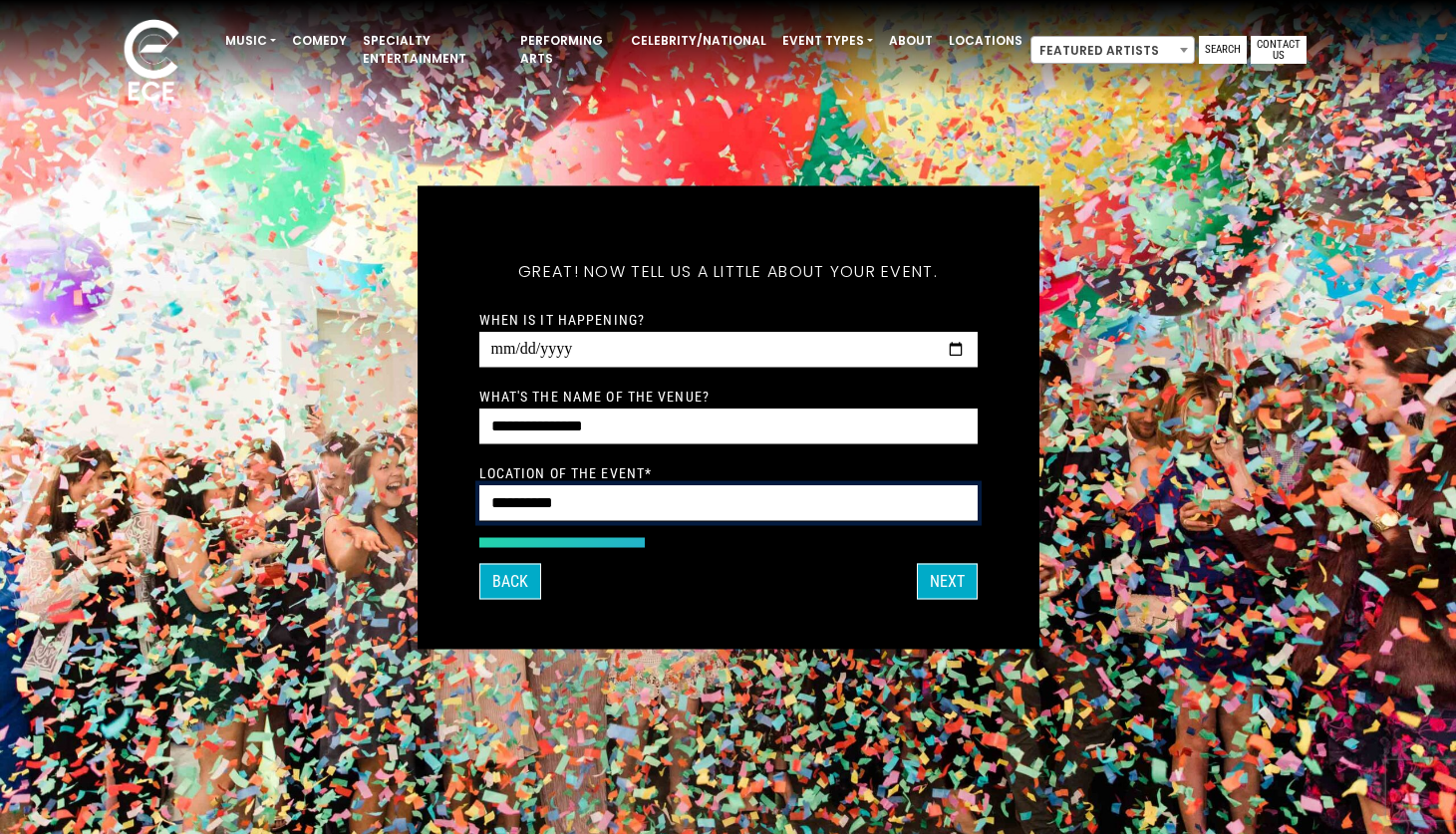 drag, startPoint x: 586, startPoint y: 501, endPoint x: 430, endPoint y: 501, distance: 156 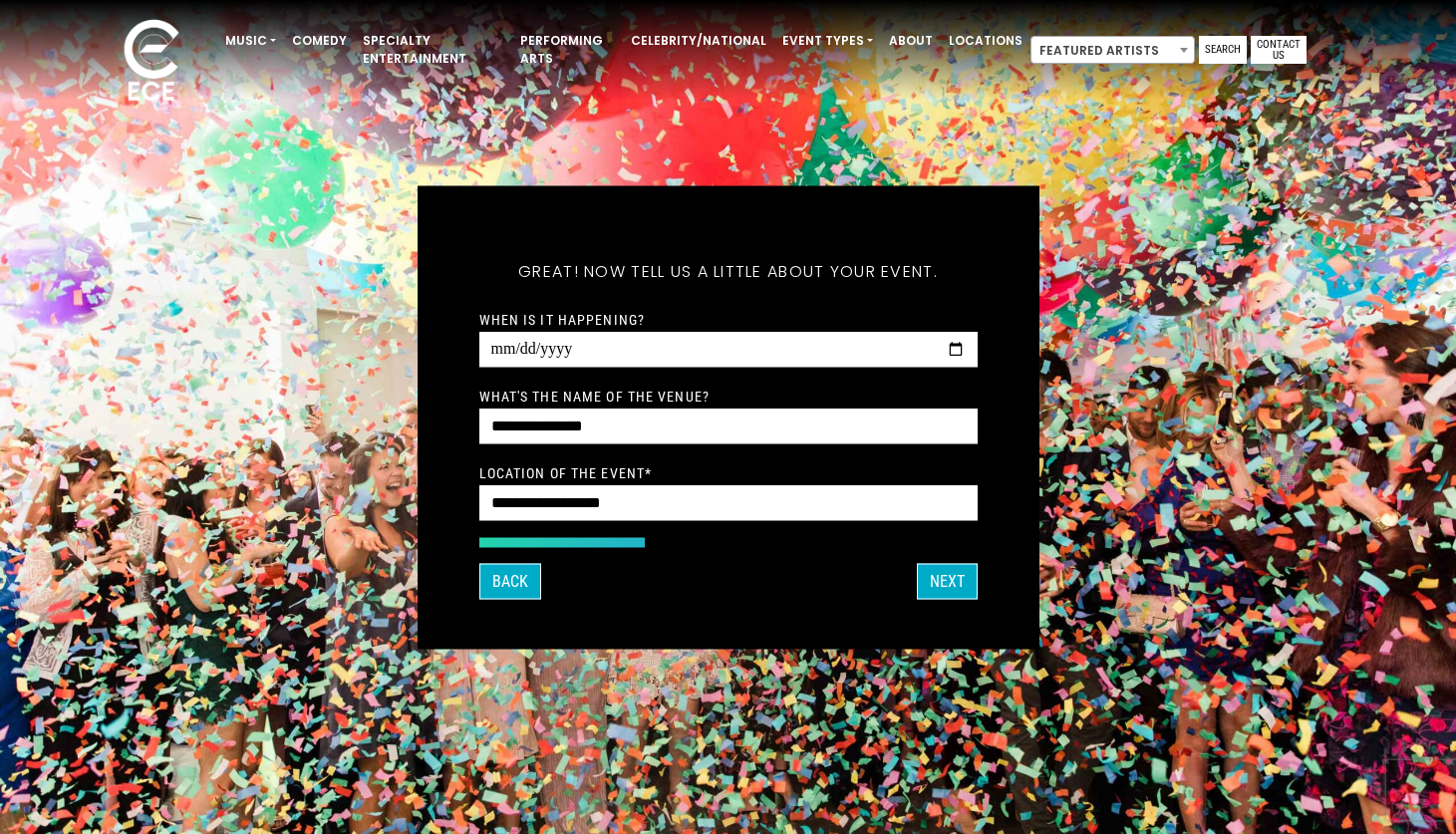 type on "**********" 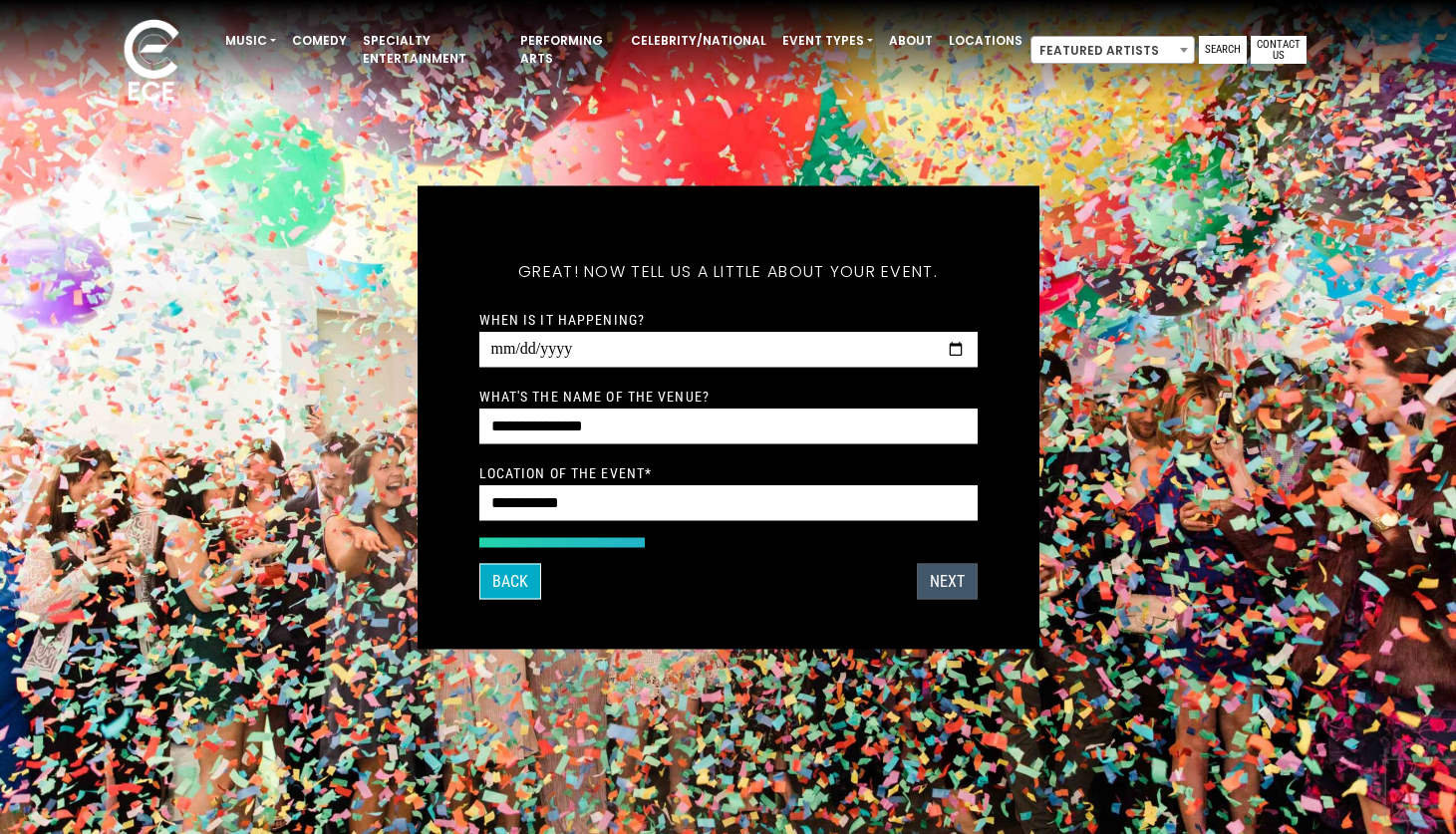 click on "Next" at bounding box center [947, 581] 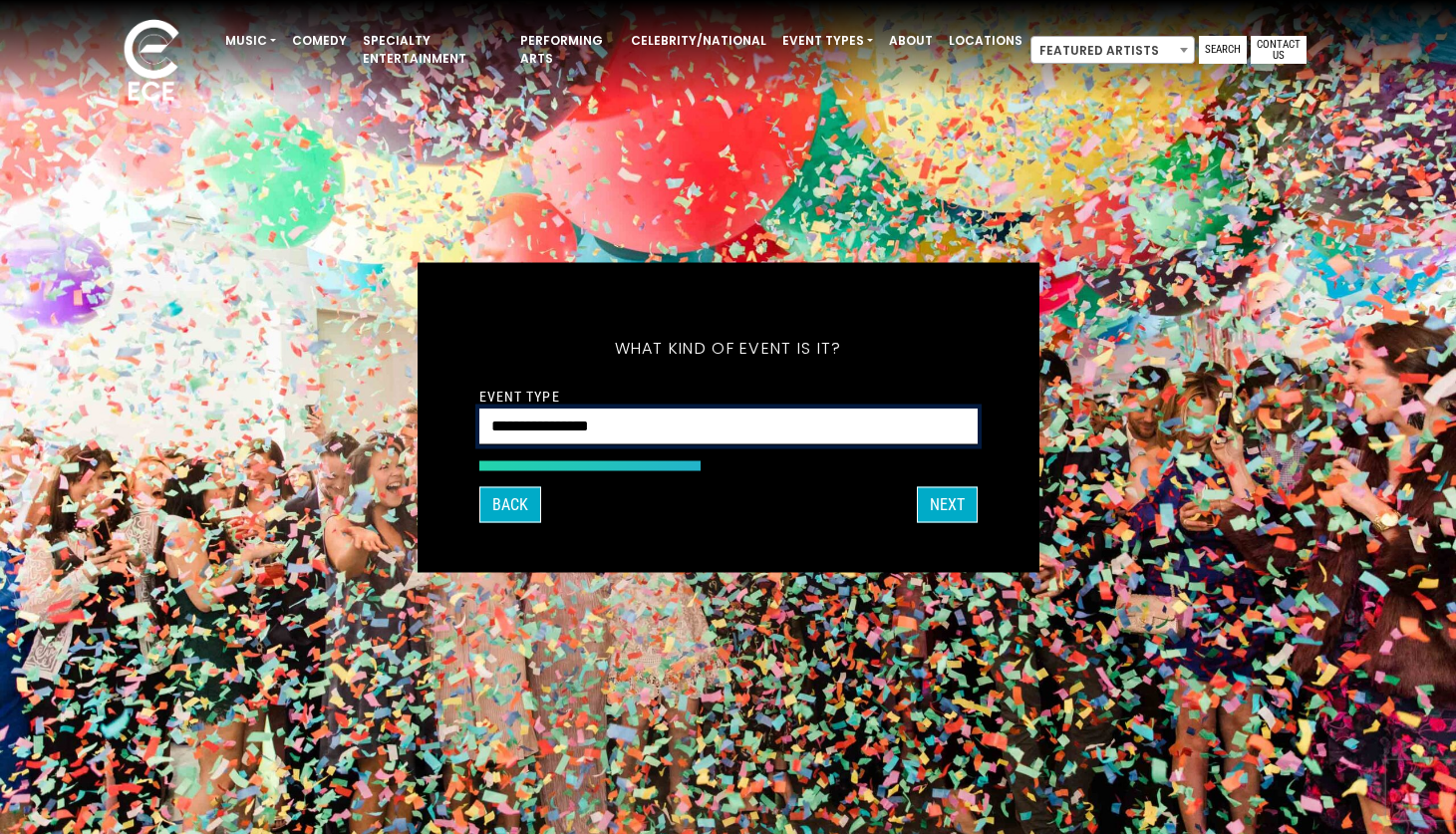 click on "**********" at bounding box center (728, 425) 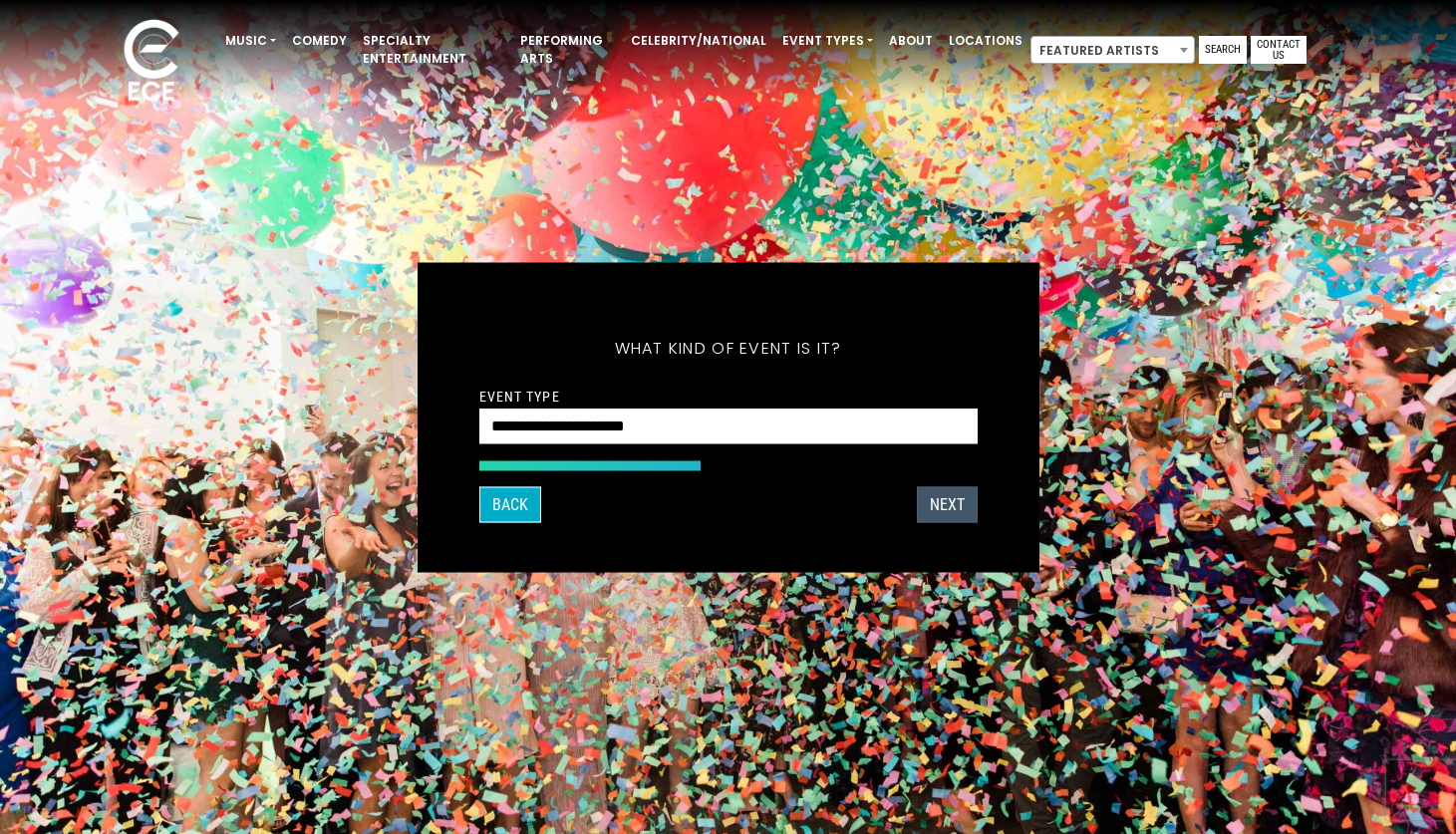 click on "Next" at bounding box center (947, 504) 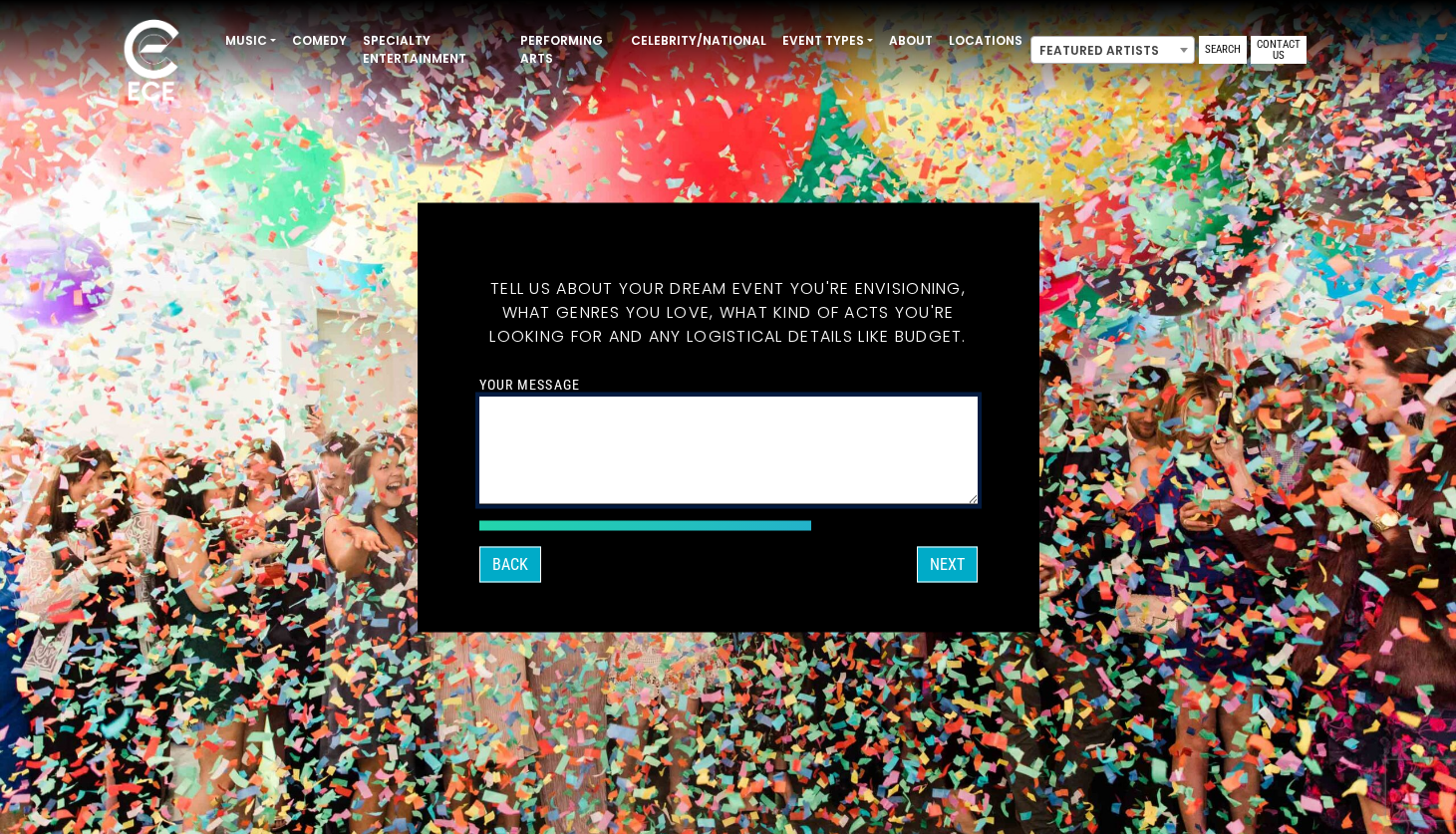 click on "Your message" at bounding box center (728, 449) 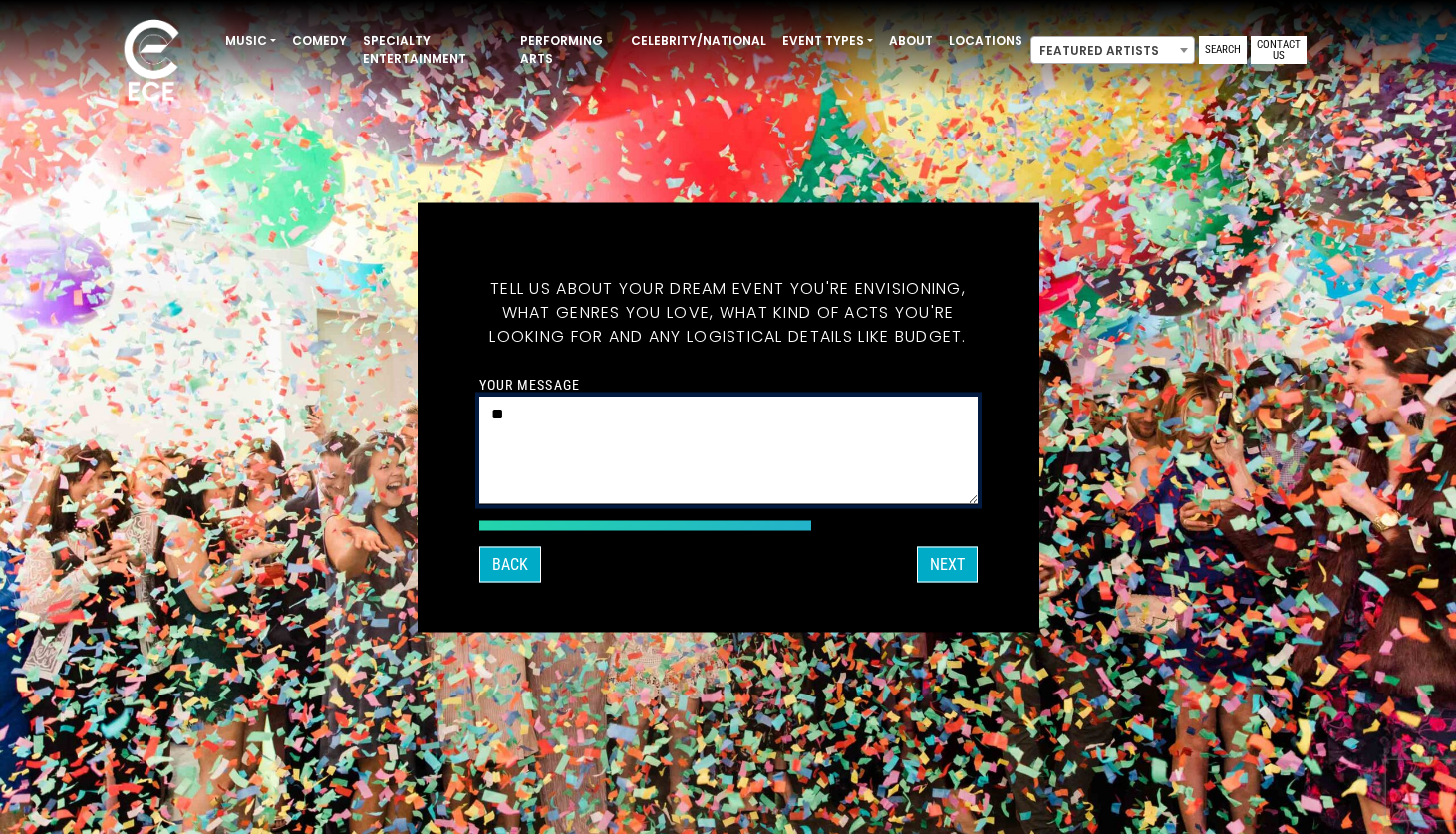 type on "*" 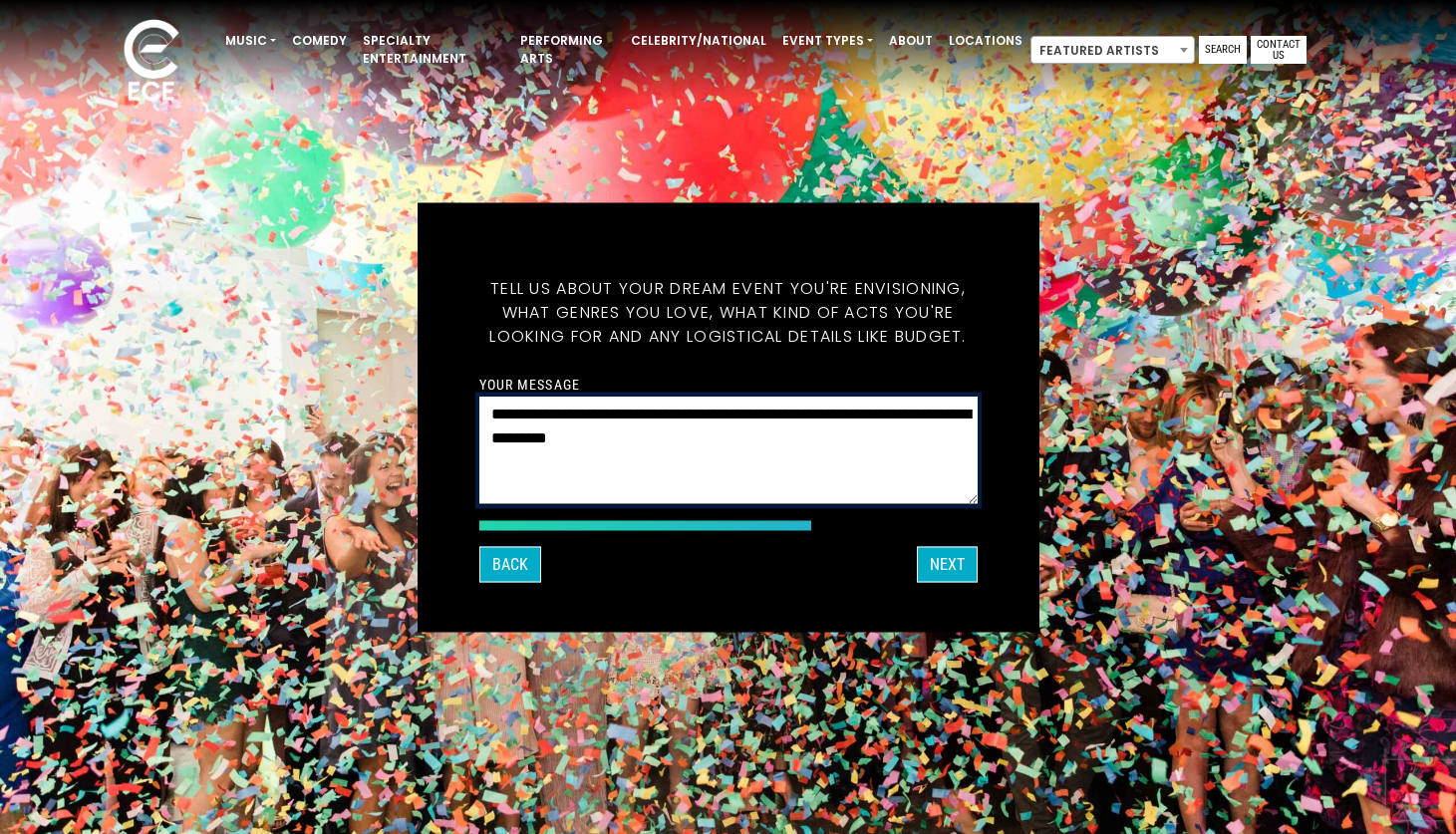 click on "**********" at bounding box center [728, 449] 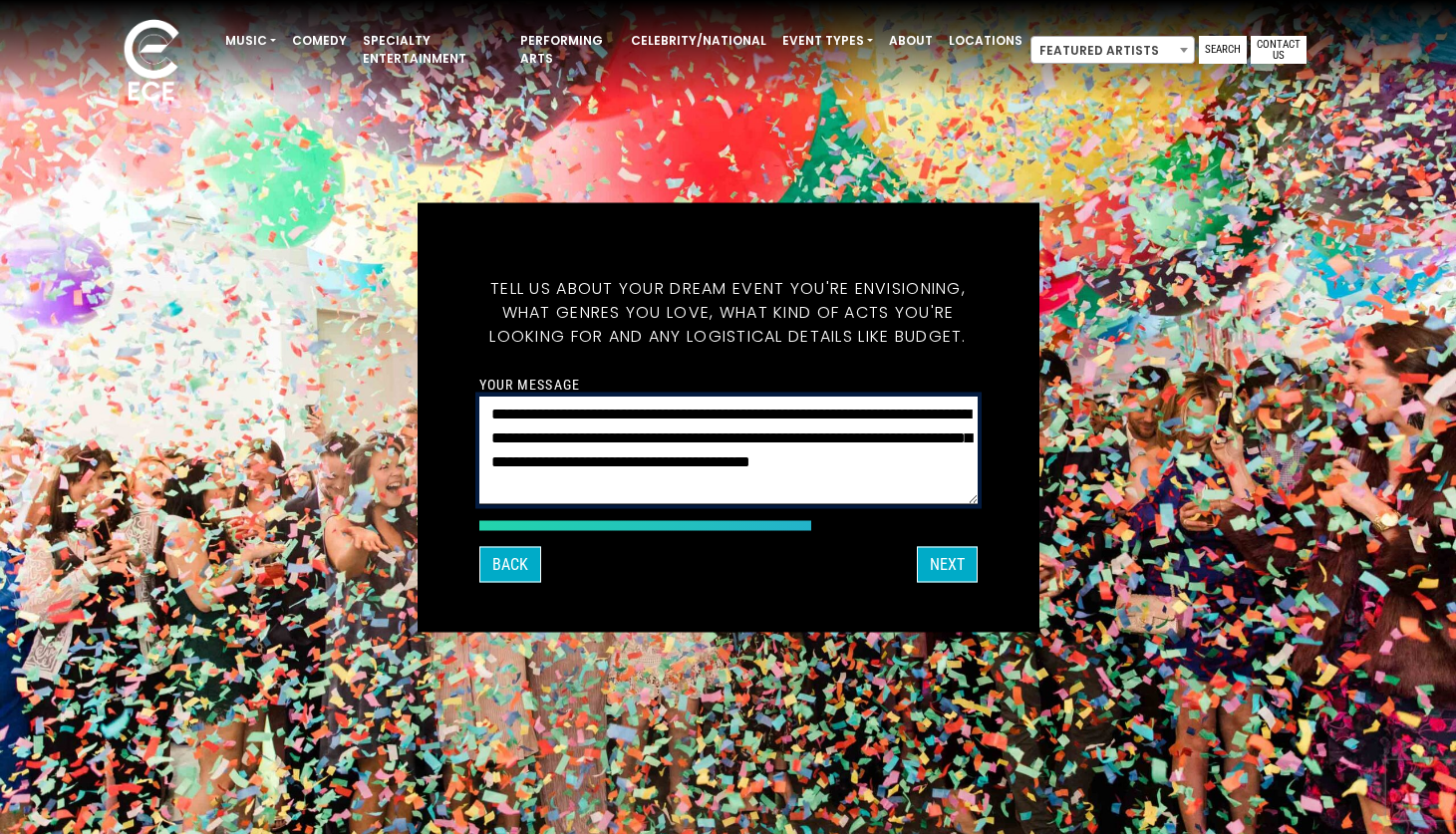click on "**********" at bounding box center (728, 449) 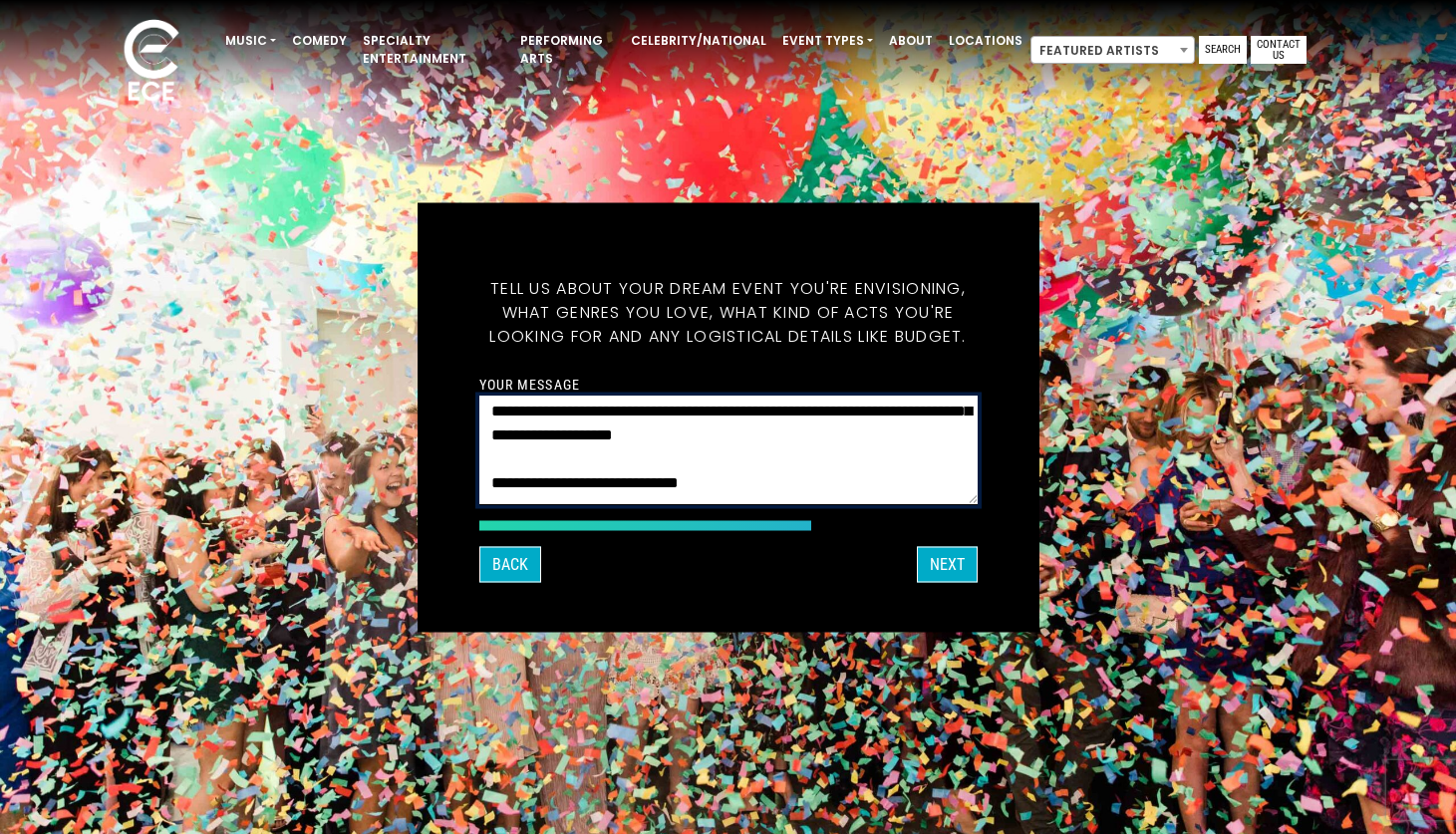 scroll, scrollTop: 0, scrollLeft: 0, axis: both 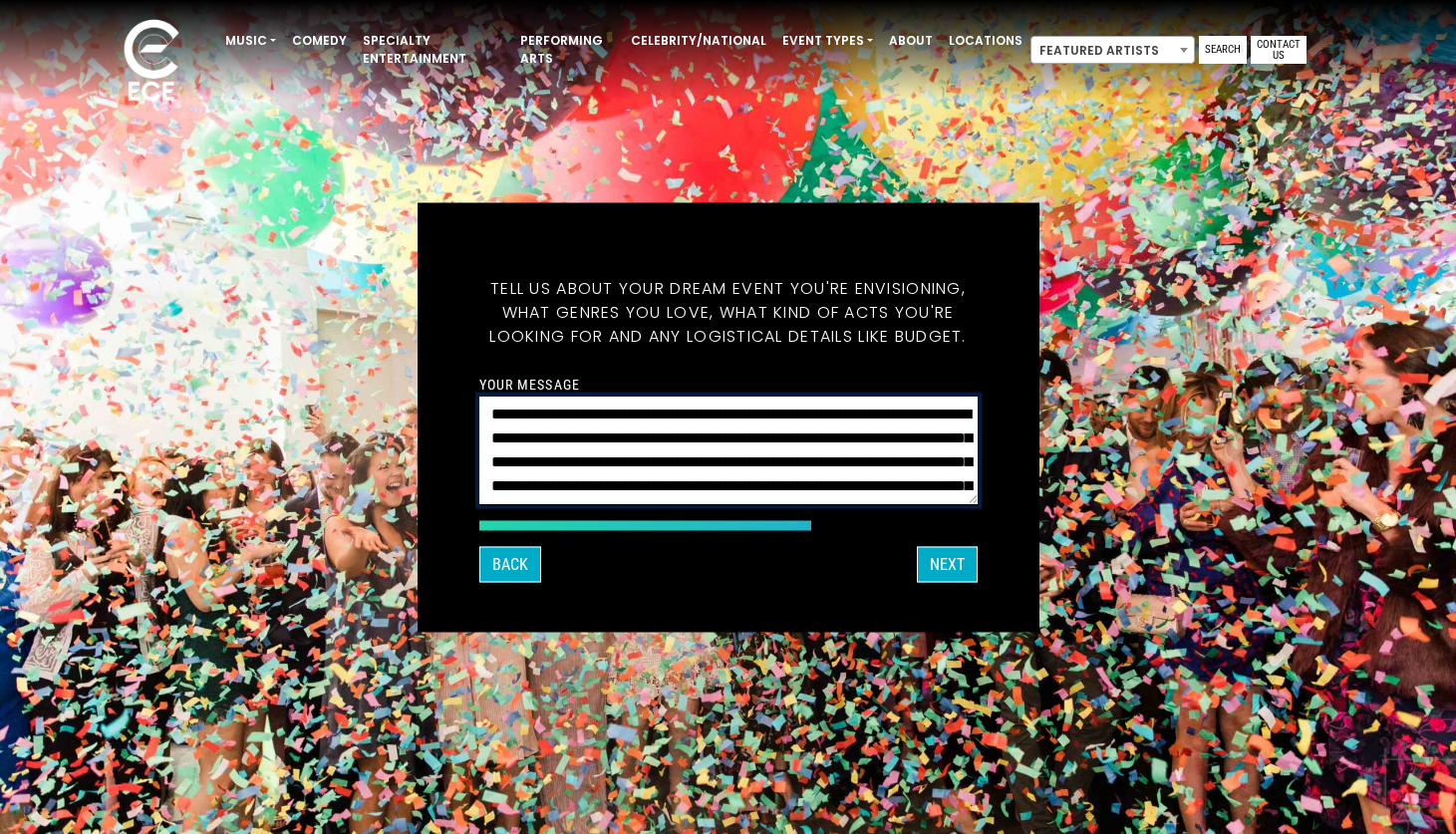 drag, startPoint x: 538, startPoint y: 436, endPoint x: 591, endPoint y: 442, distance: 53.338541 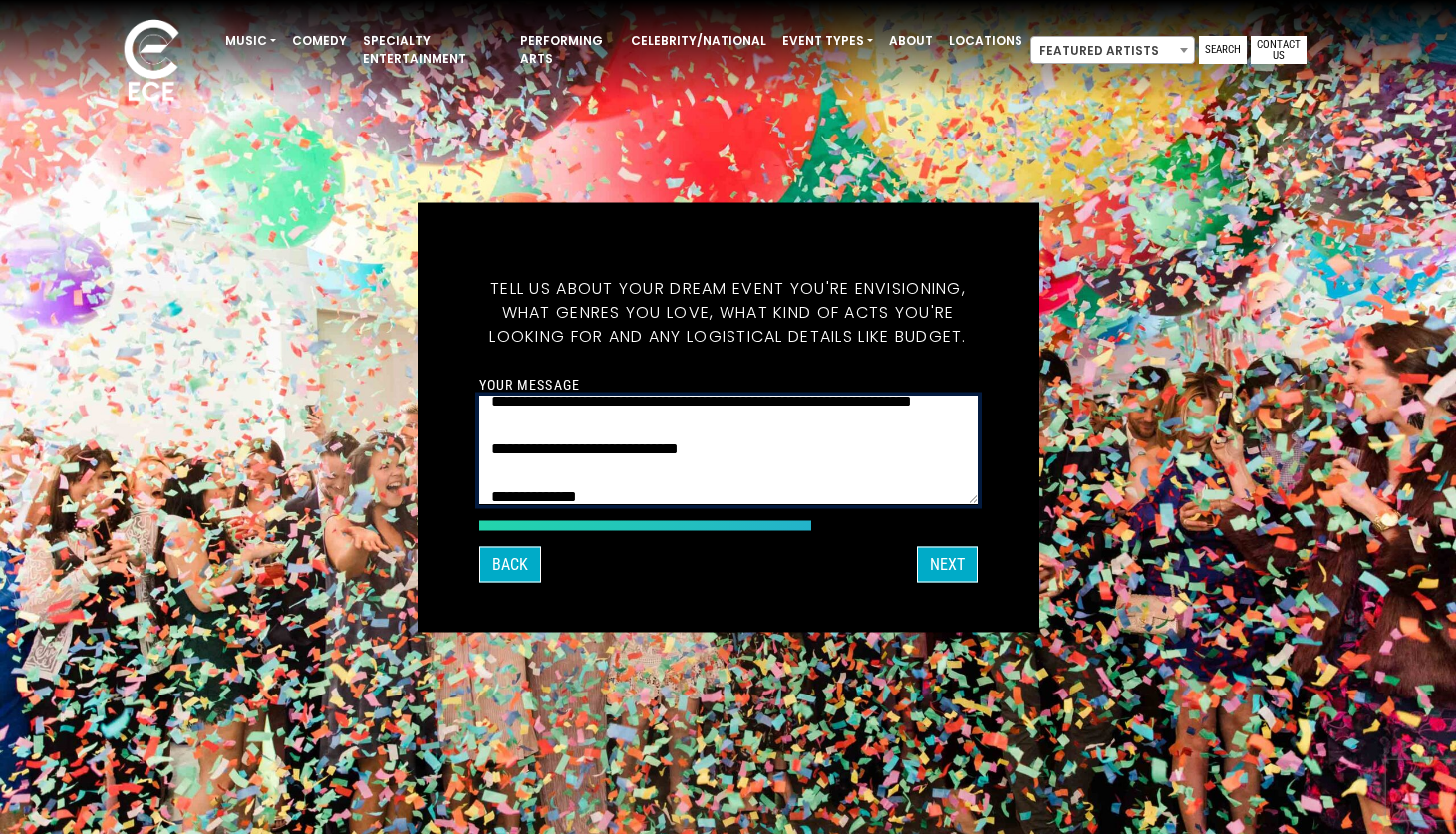 scroll, scrollTop: 120, scrollLeft: 0, axis: vertical 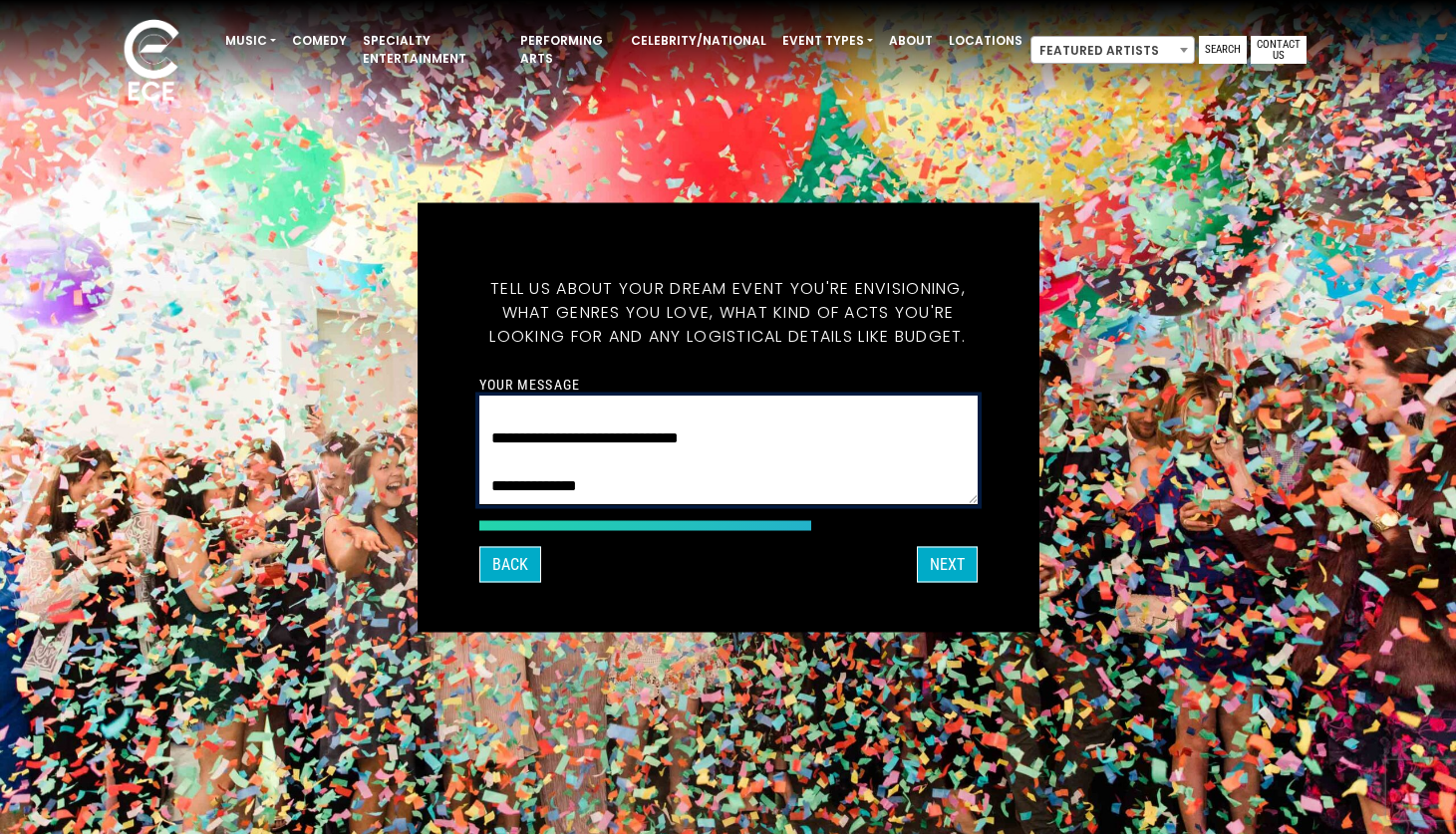 drag, startPoint x: 789, startPoint y: 496, endPoint x: 933, endPoint y: 544, distance: 151.78933 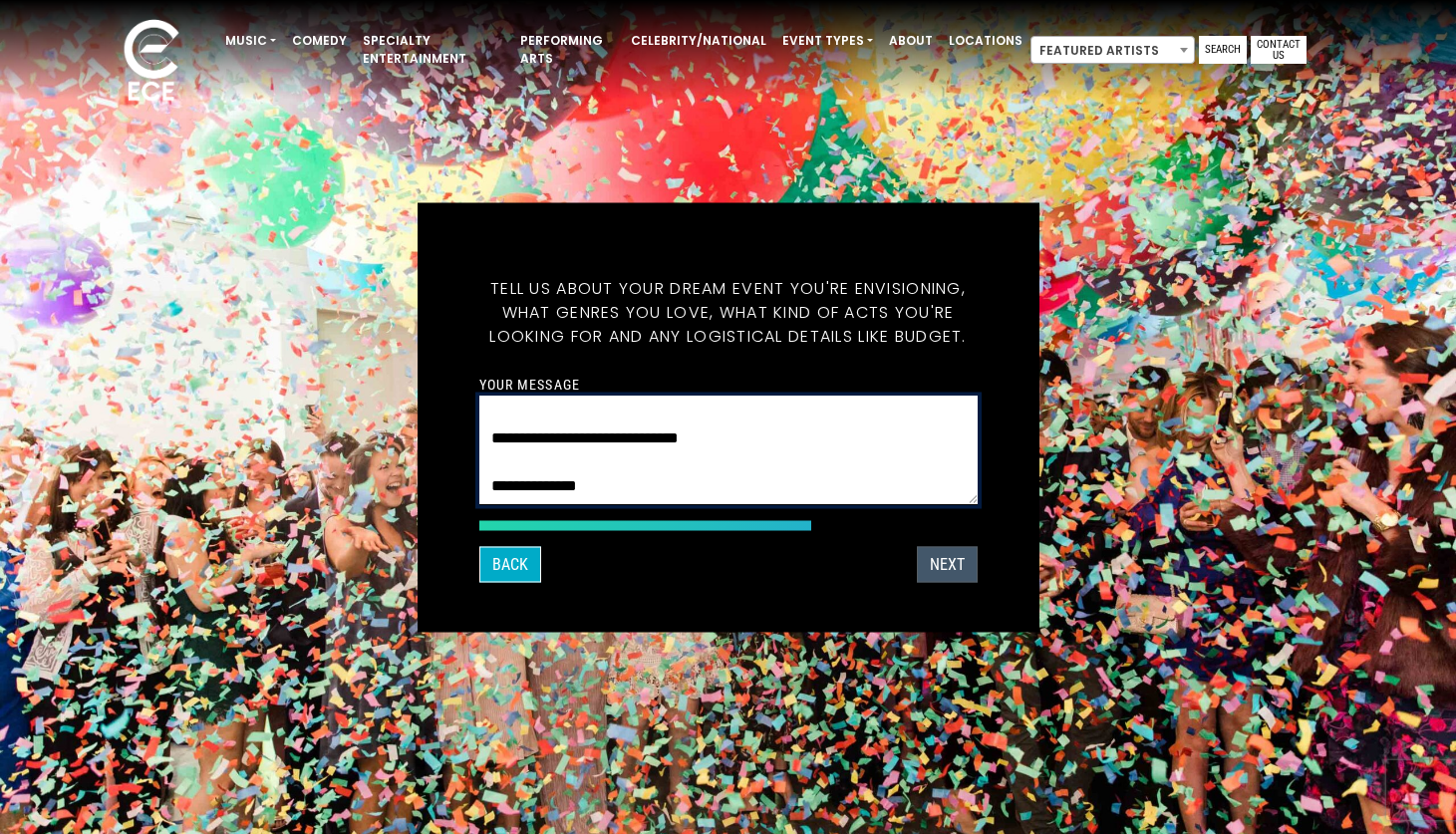 type on "**********" 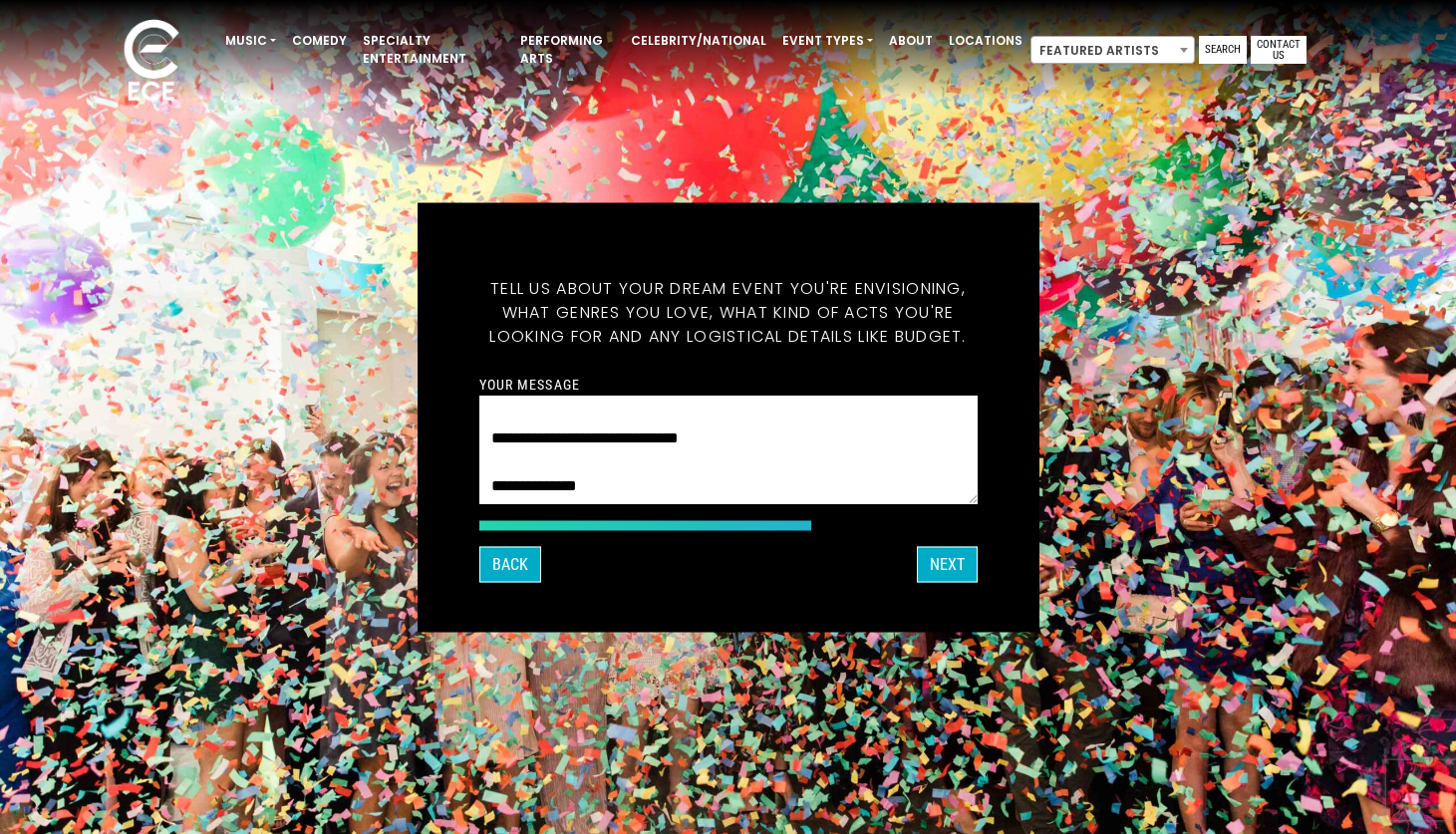 click on "Next" at bounding box center [947, 564] 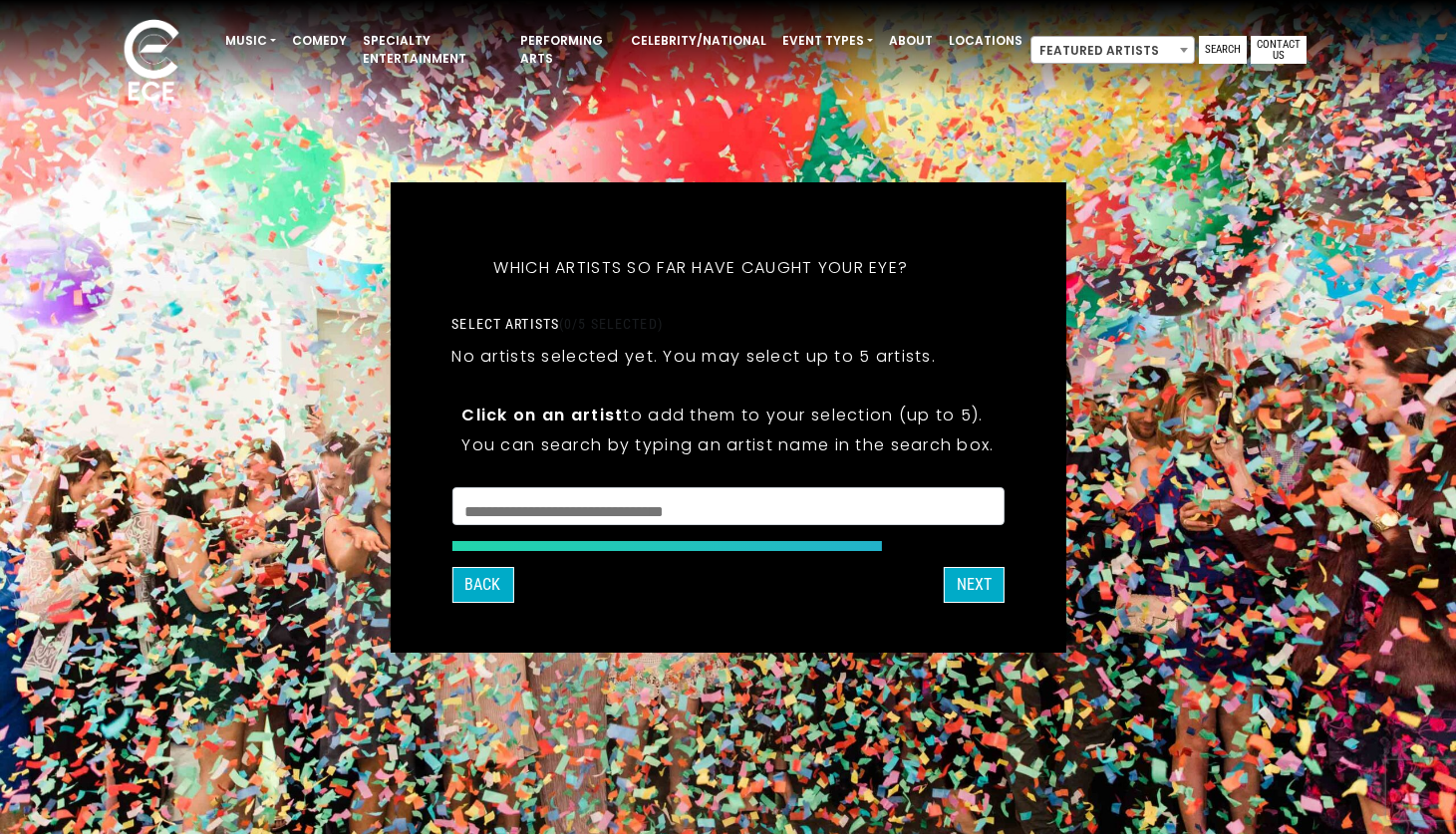 click at bounding box center [728, 509] 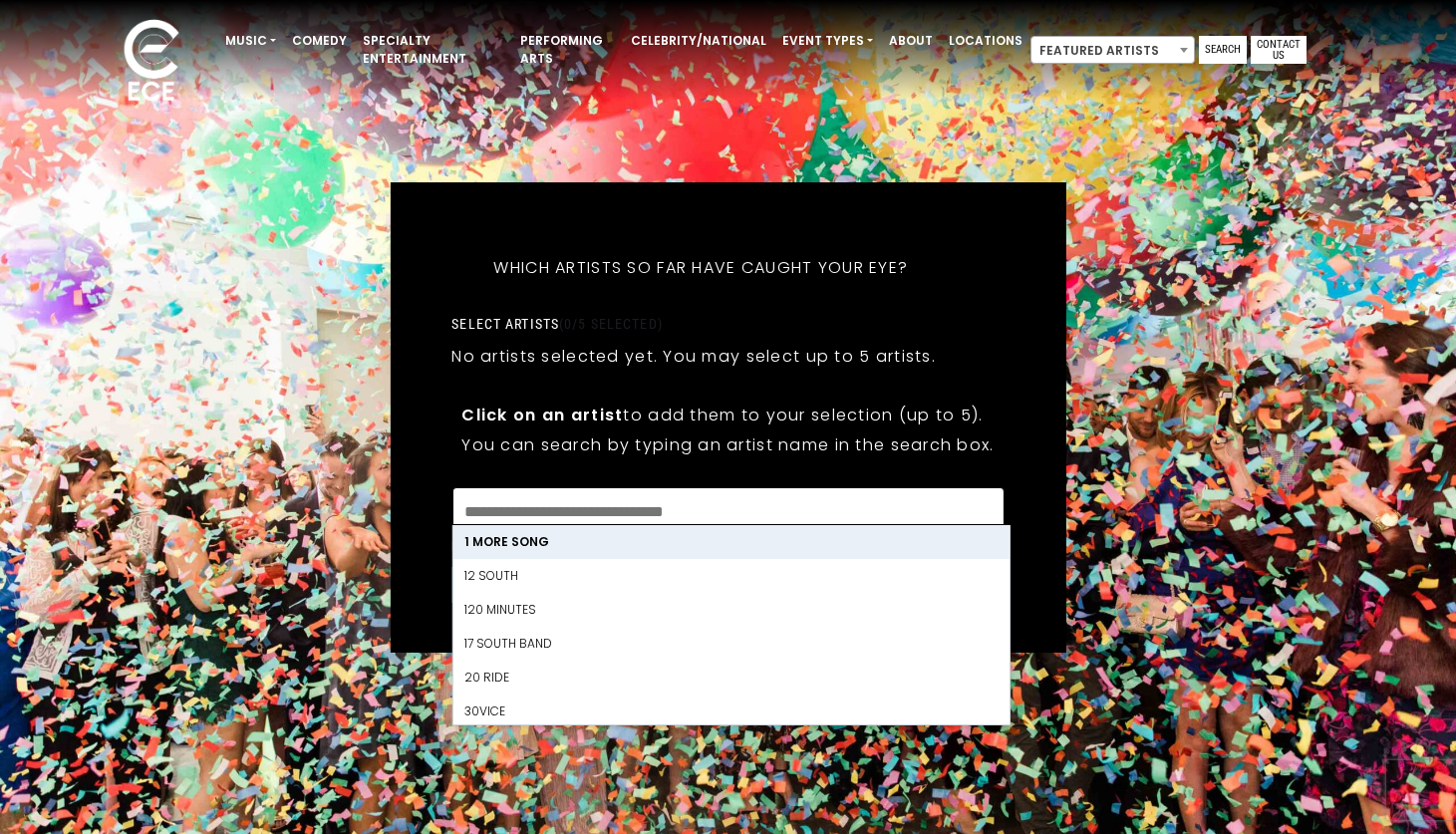 click on "Click on an artist  to add them to your selection (up to 5)." at bounding box center (728, 415) 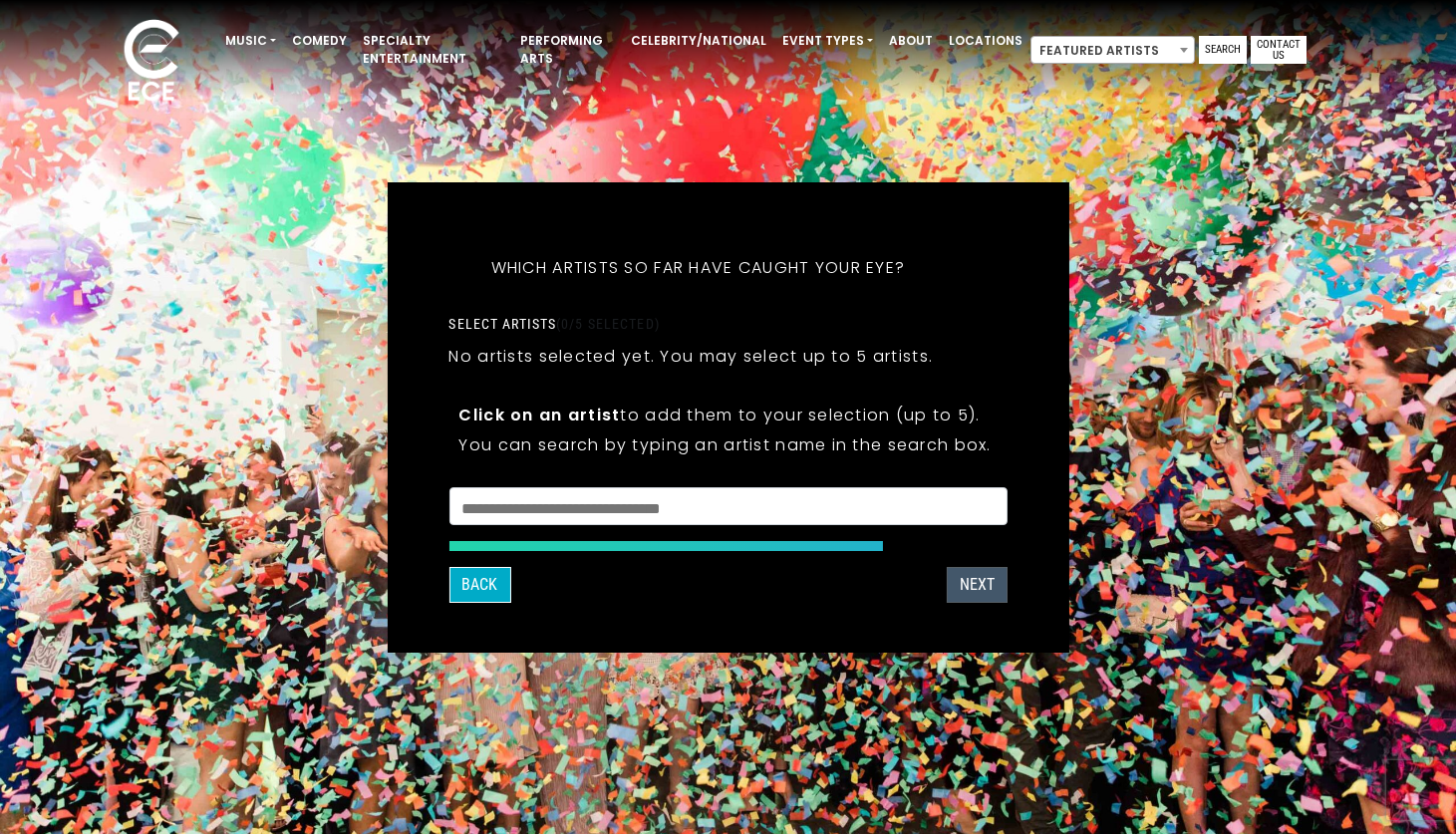 click on "Next" at bounding box center [977, 585] 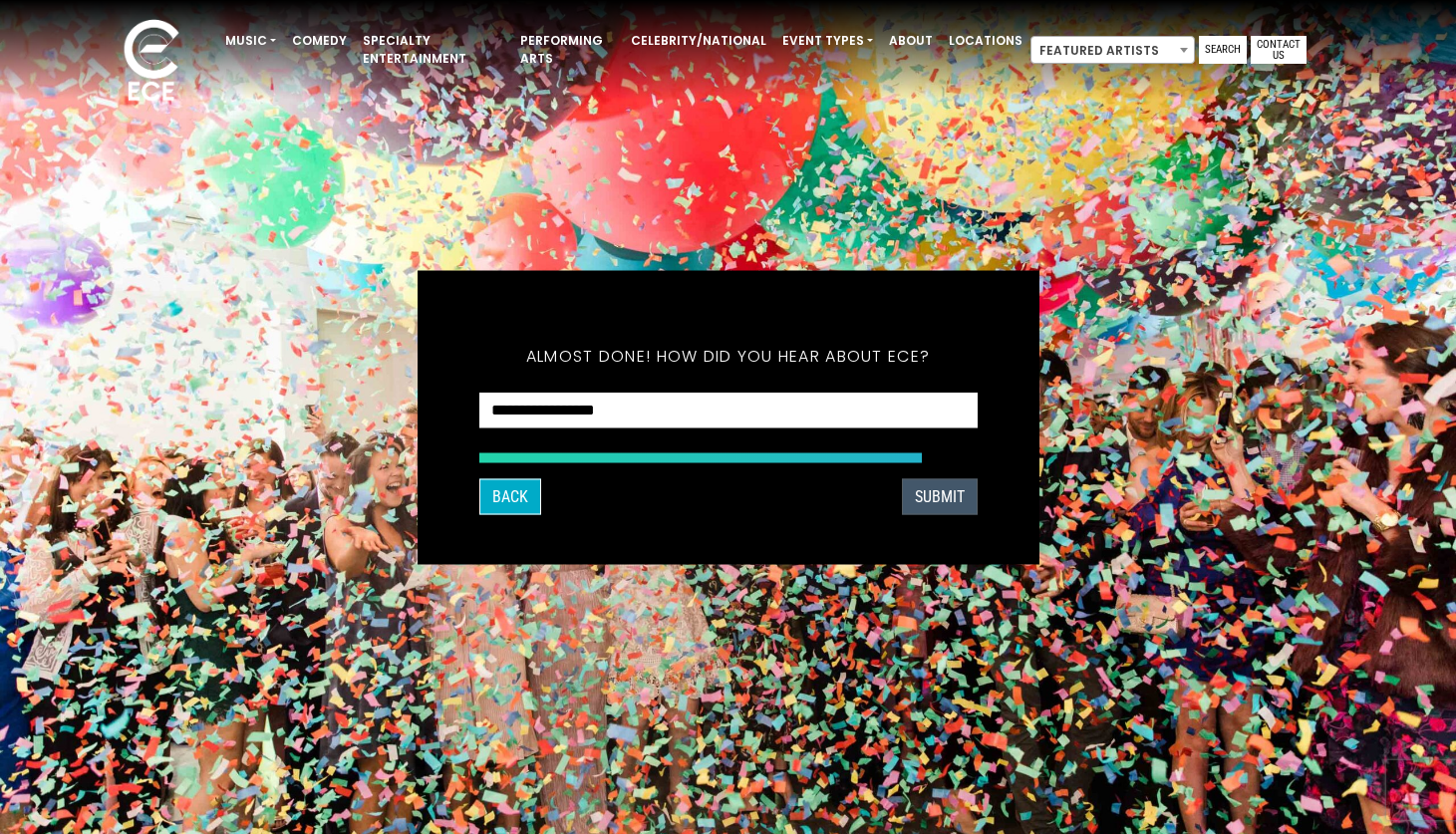 click on "SUBMIT" at bounding box center [940, 496] 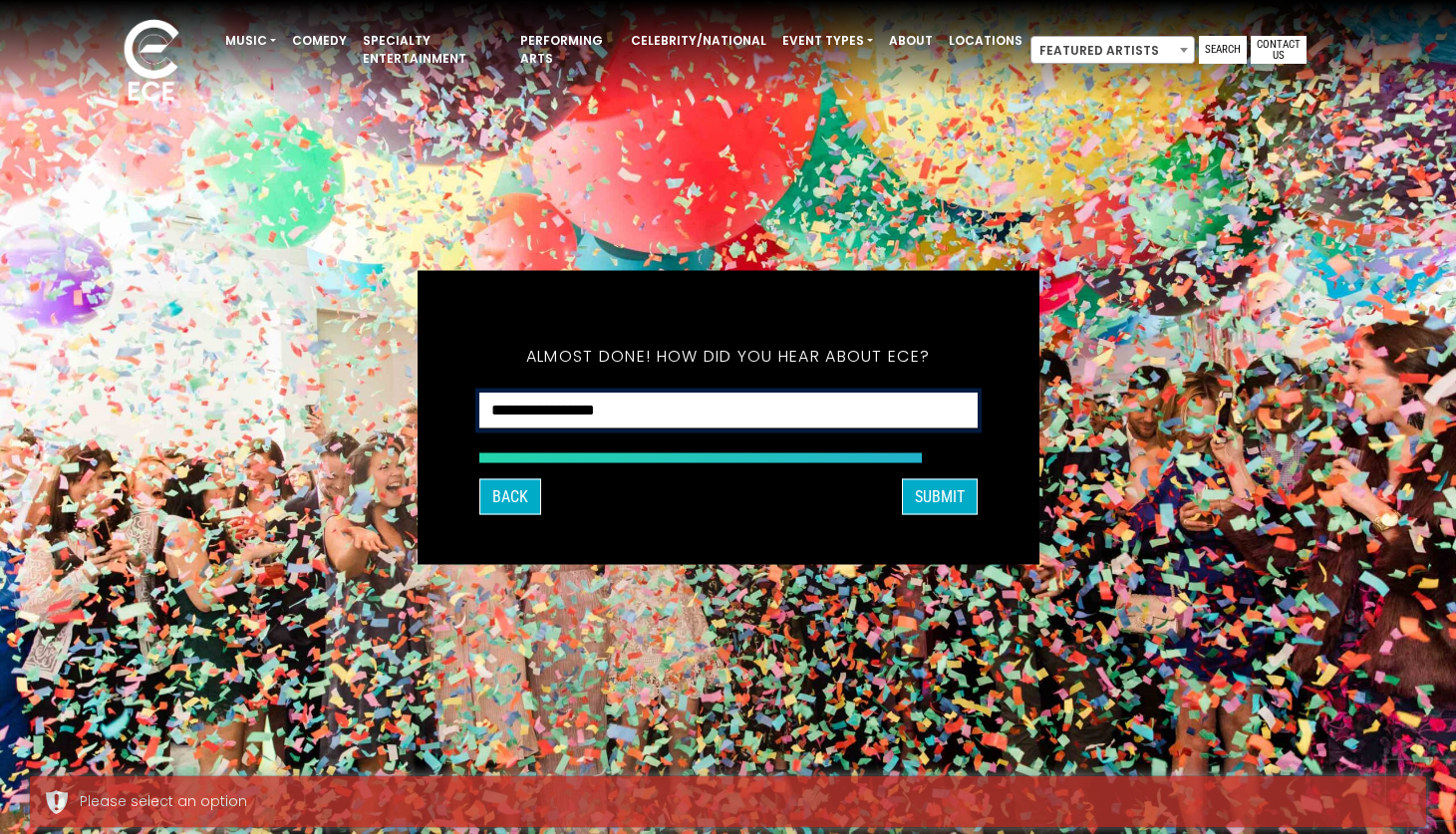 click on "**********" at bounding box center (728, 410) 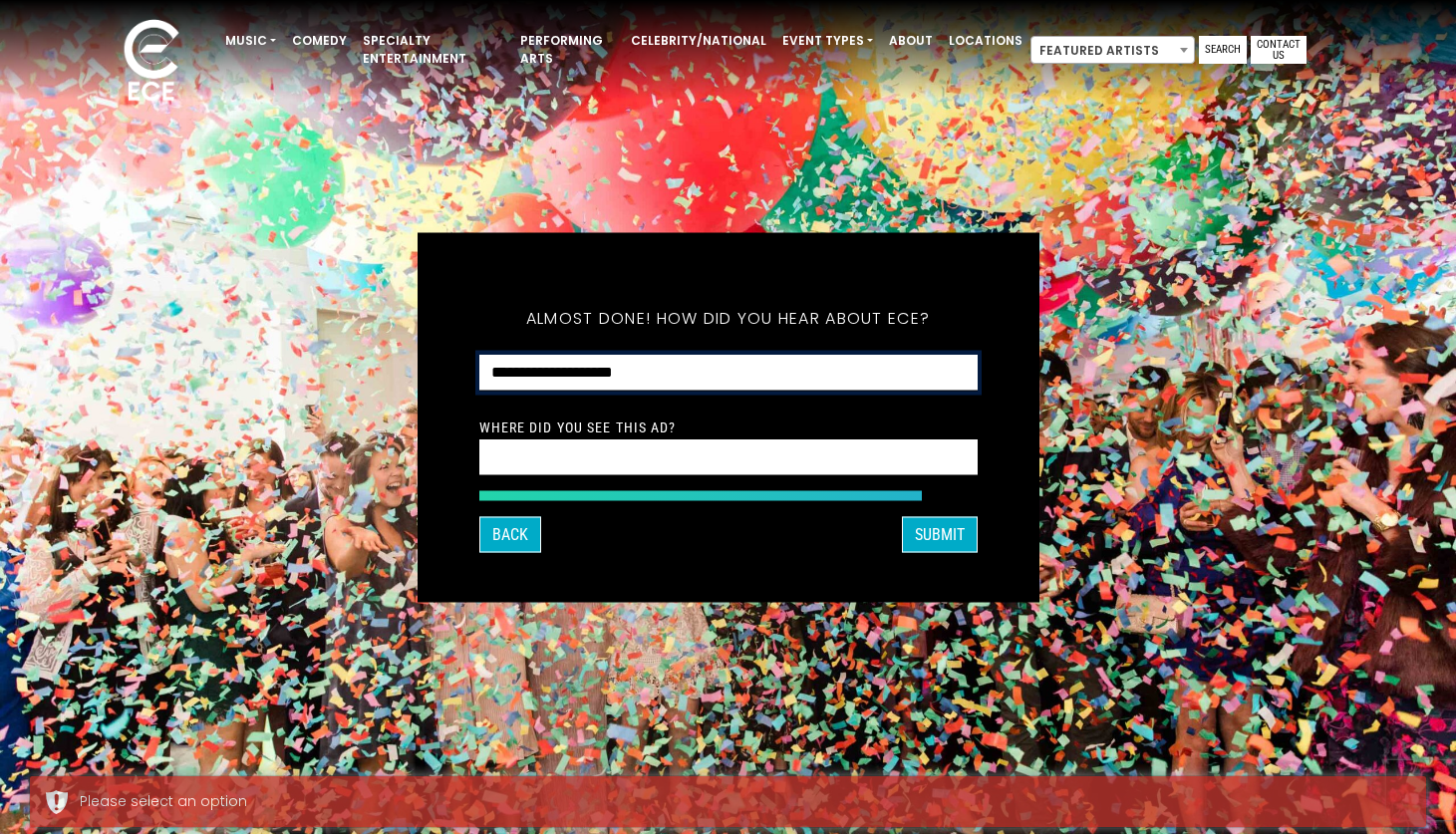 click on "**********" at bounding box center (728, 372) 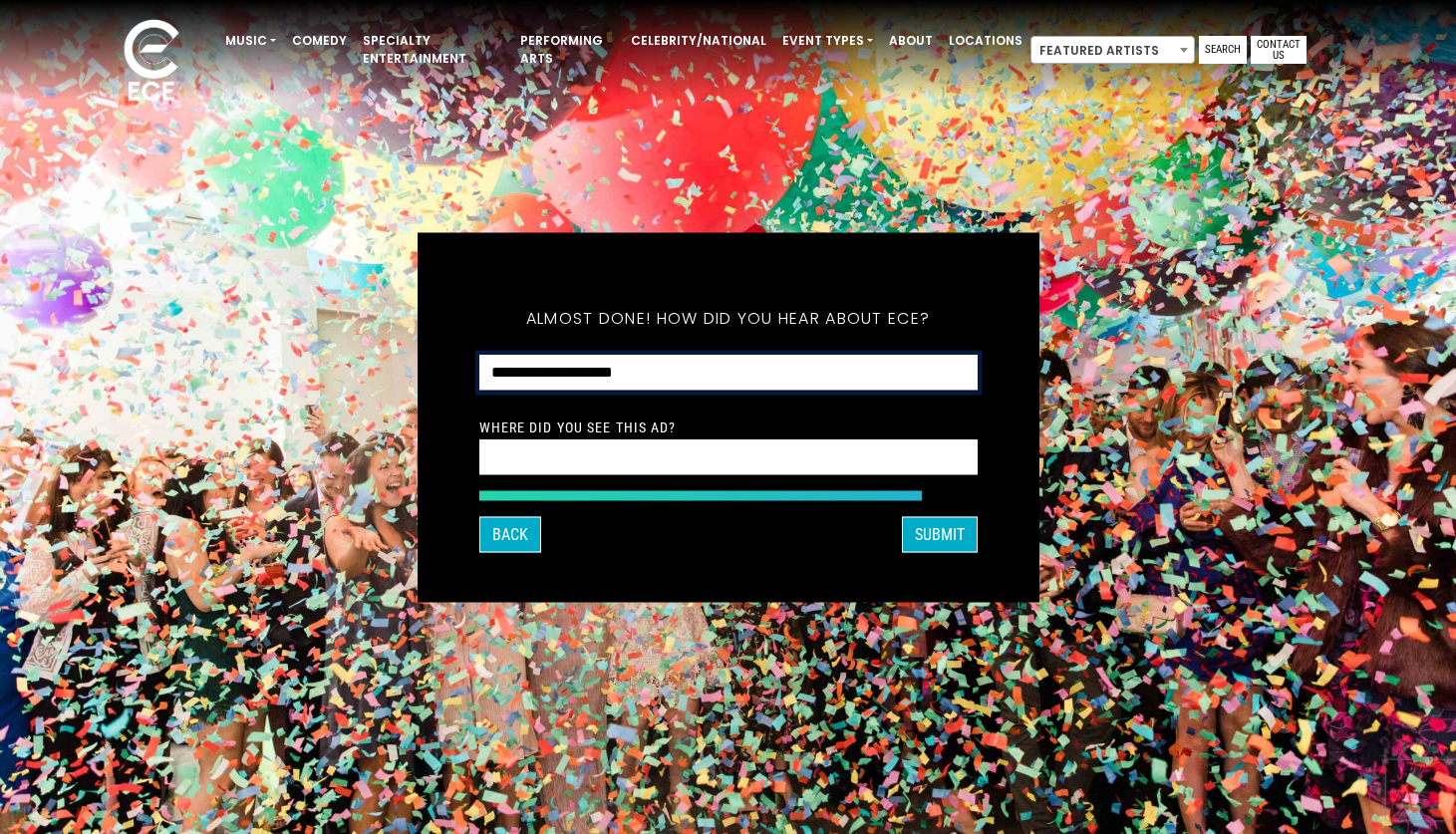 select on "**********" 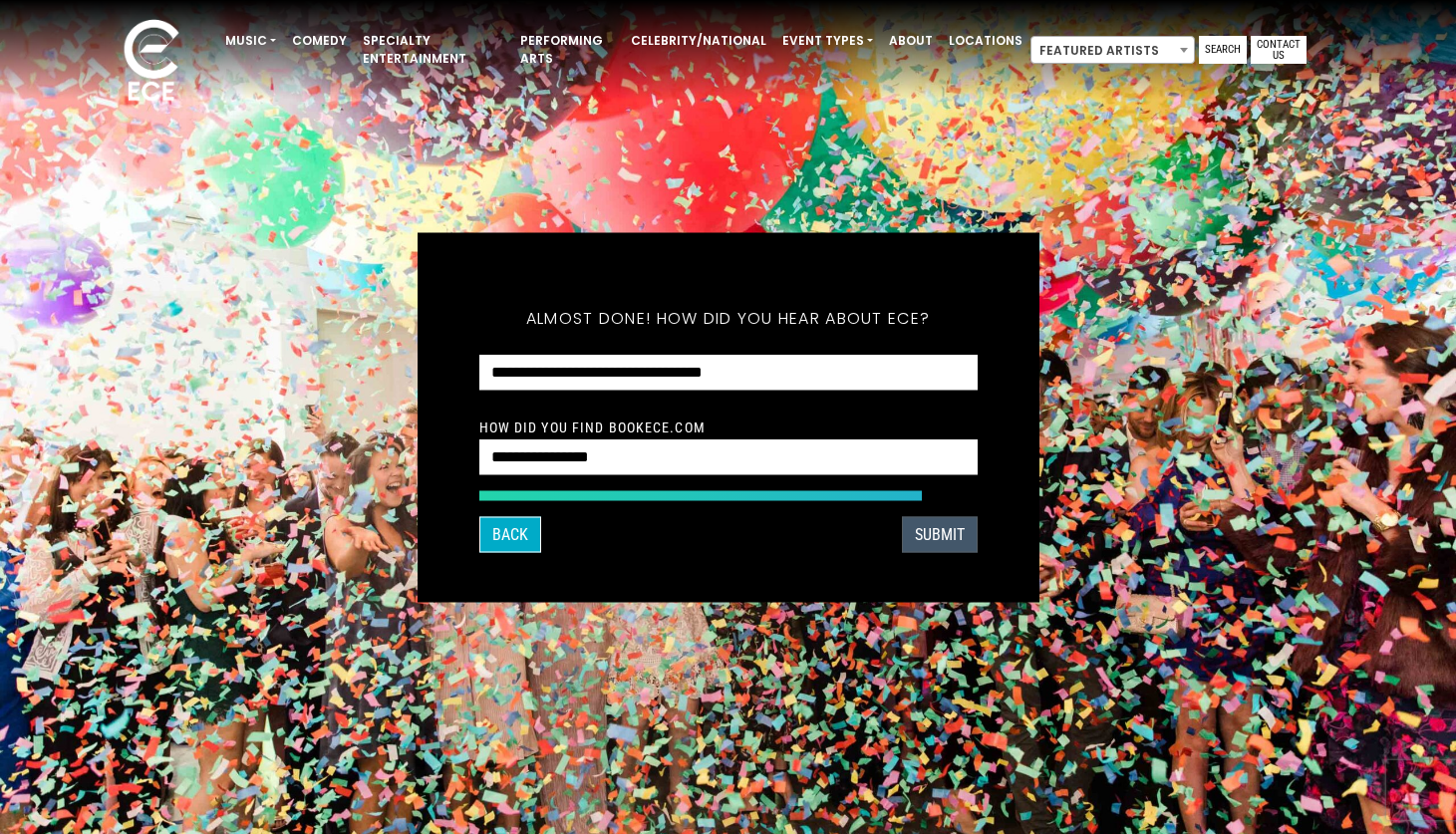 click on "SUBMIT" at bounding box center [940, 534] 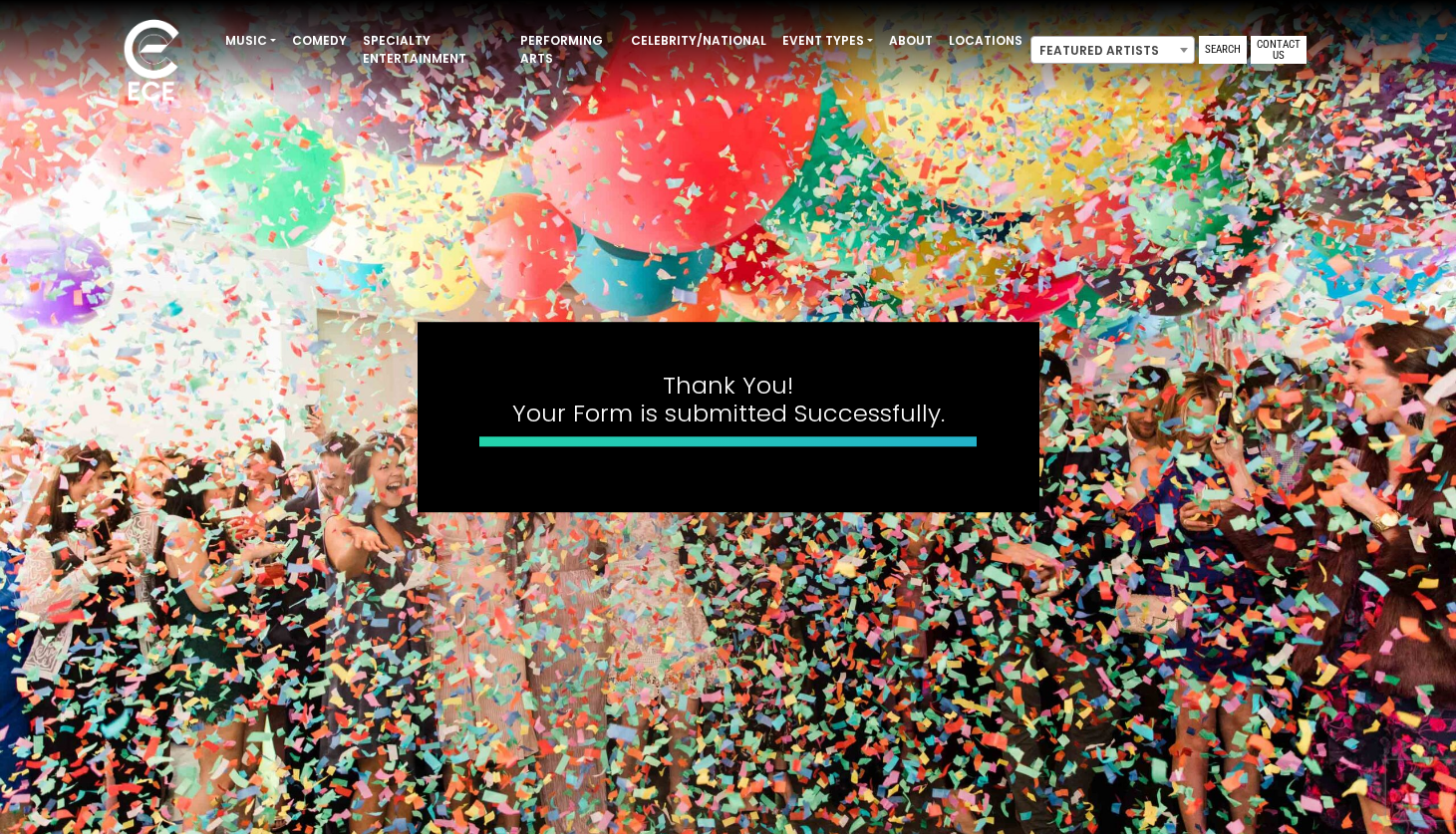 click at bounding box center (728, 441) 